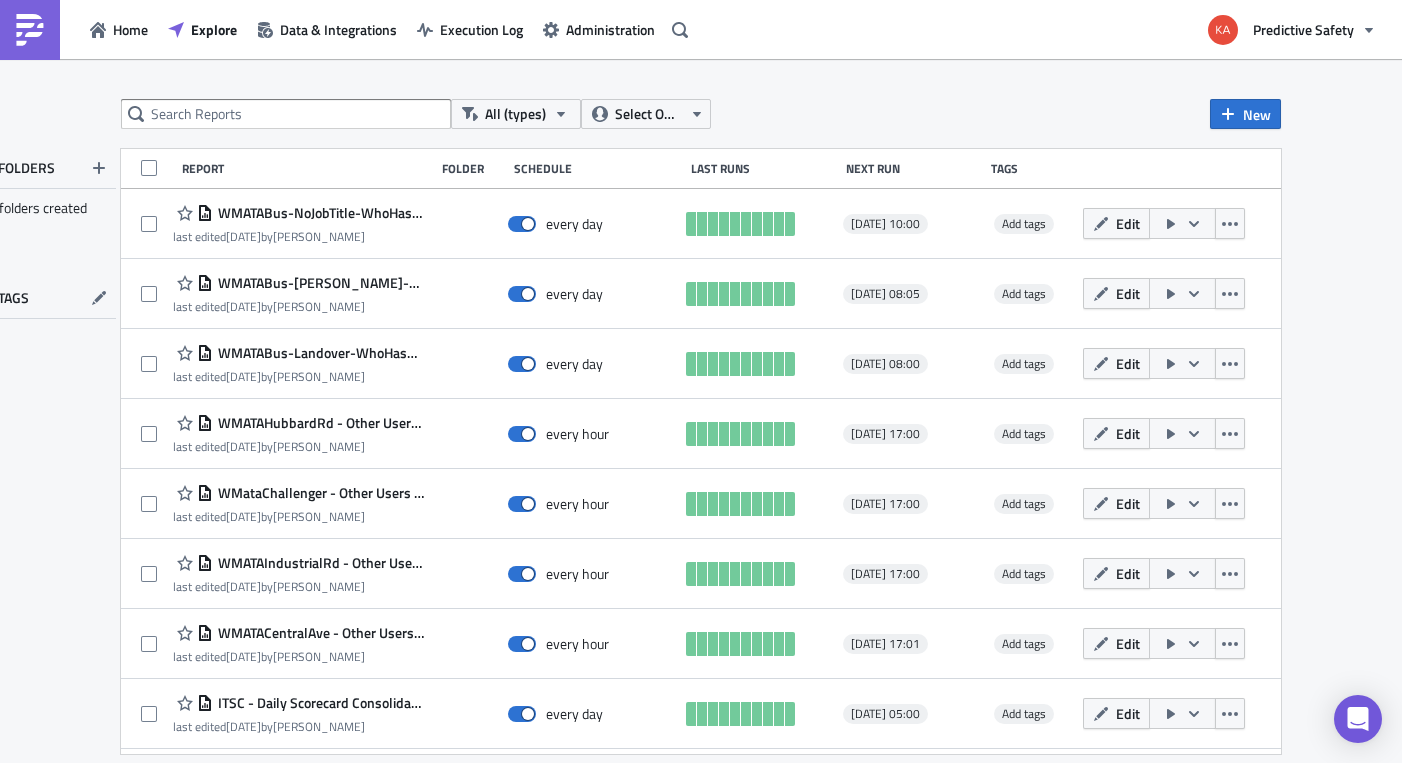 scroll, scrollTop: 0, scrollLeft: 0, axis: both 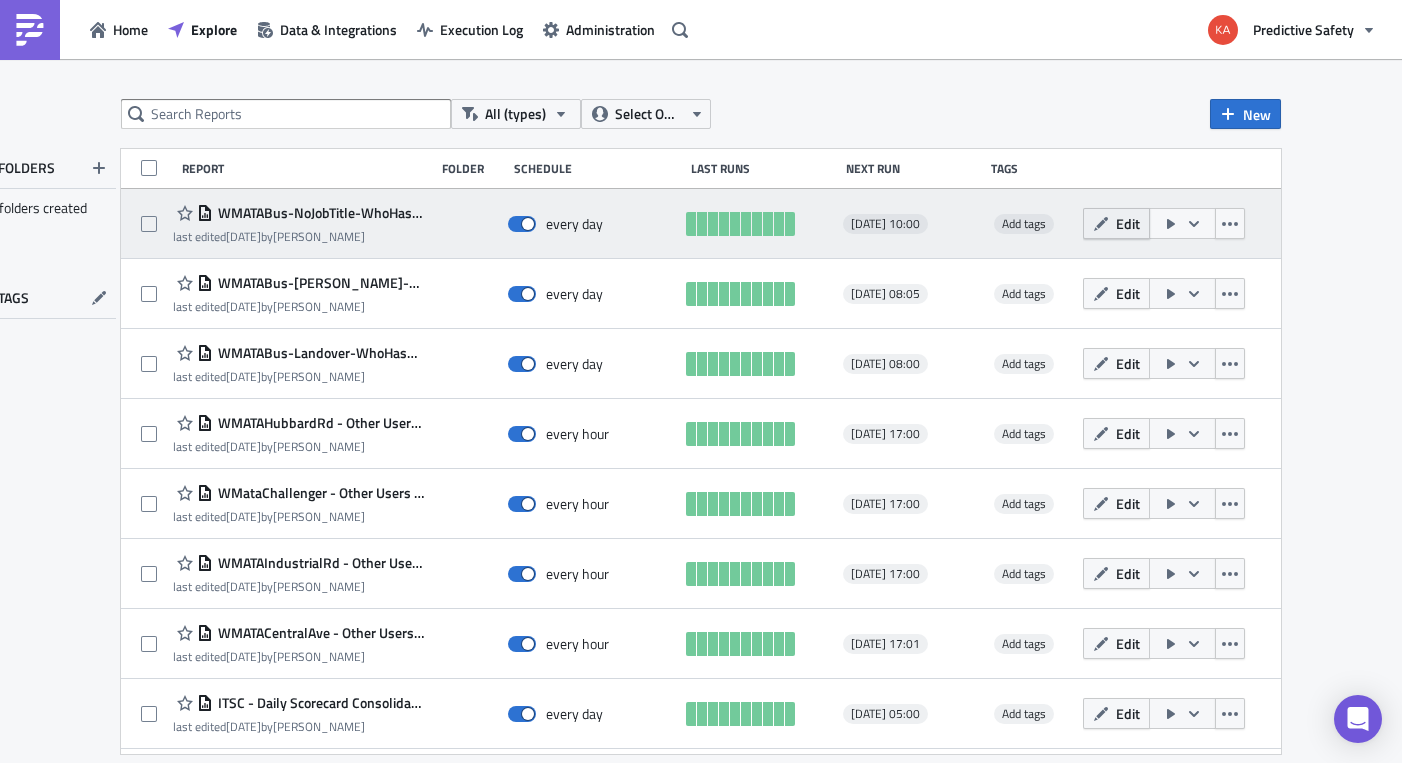 click on "Edit" at bounding box center (1116, 223) 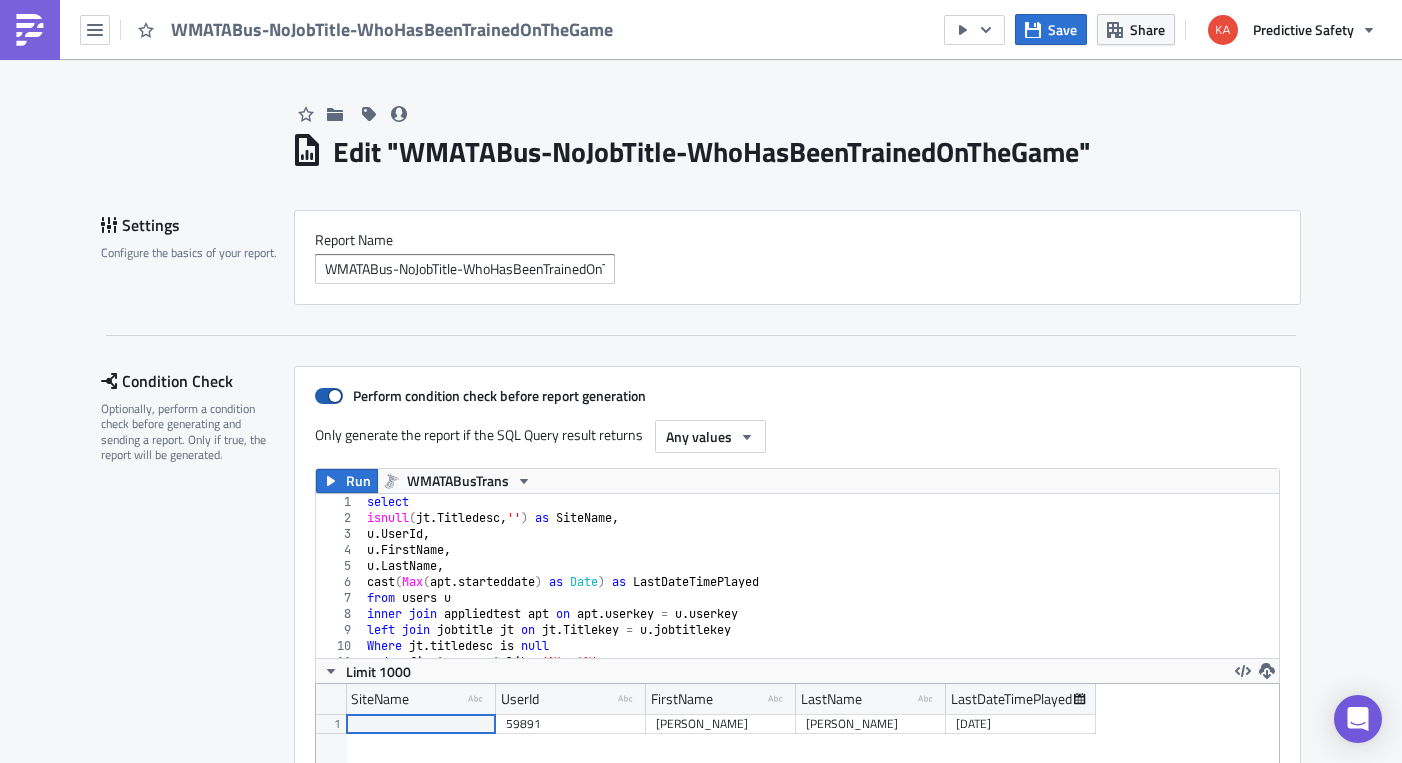 scroll, scrollTop: 99771, scrollLeft: 99037, axis: both 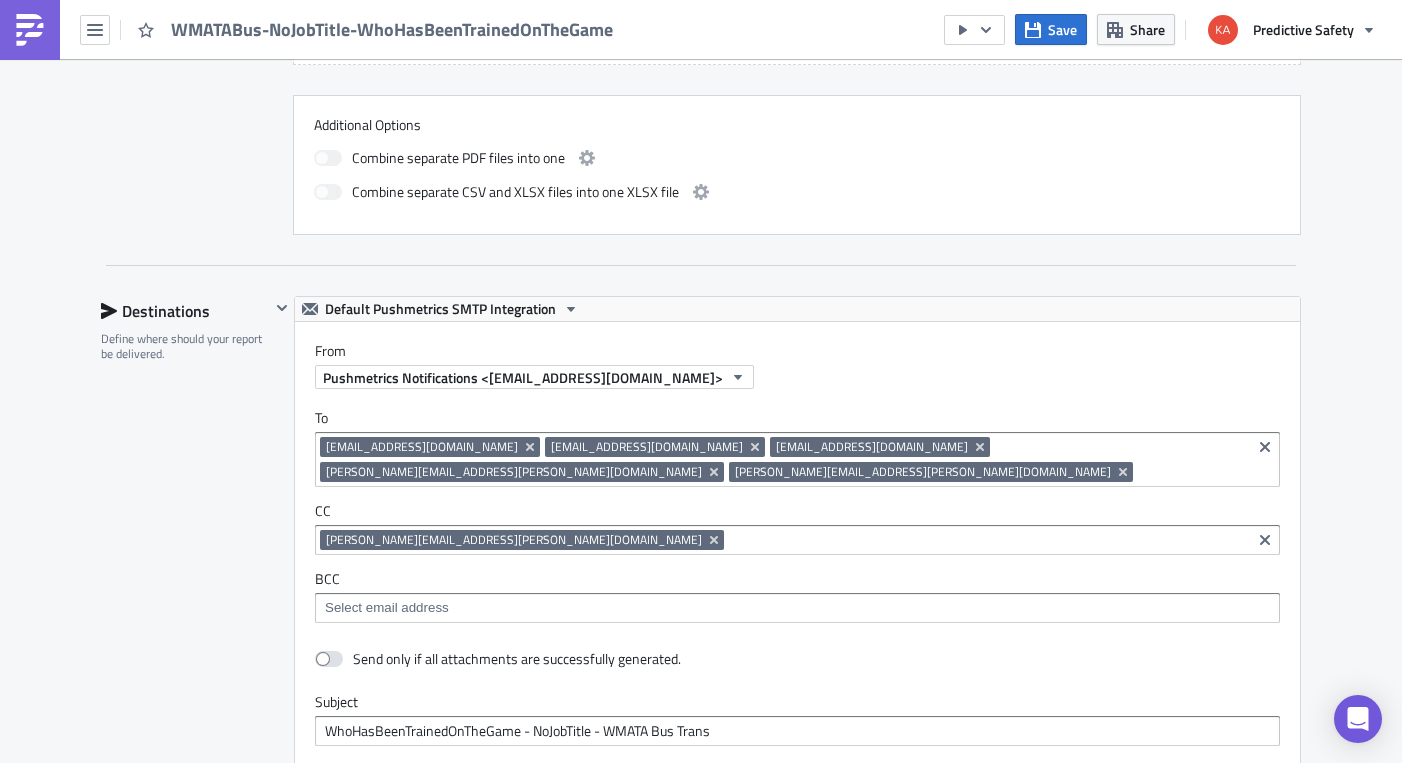 click at bounding box center (1192, 472) 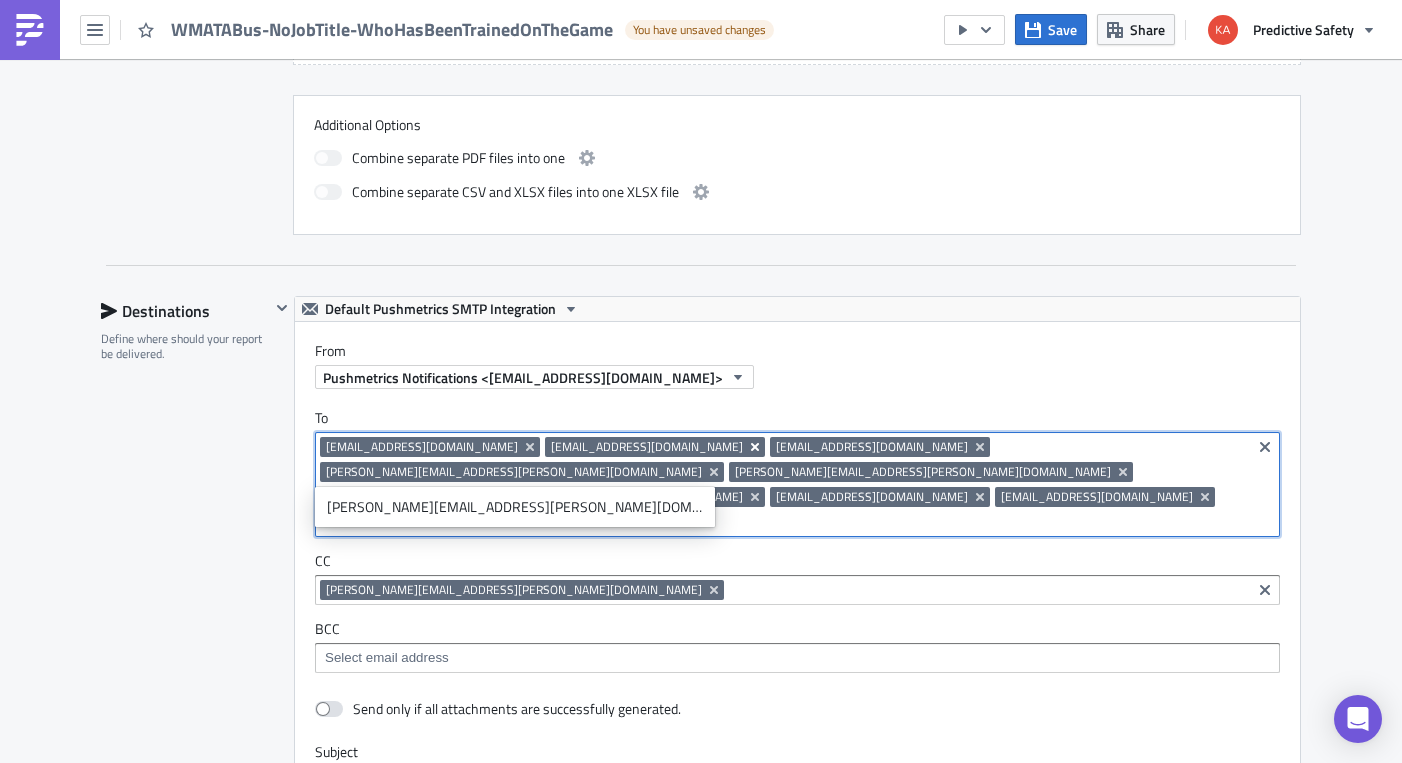 click 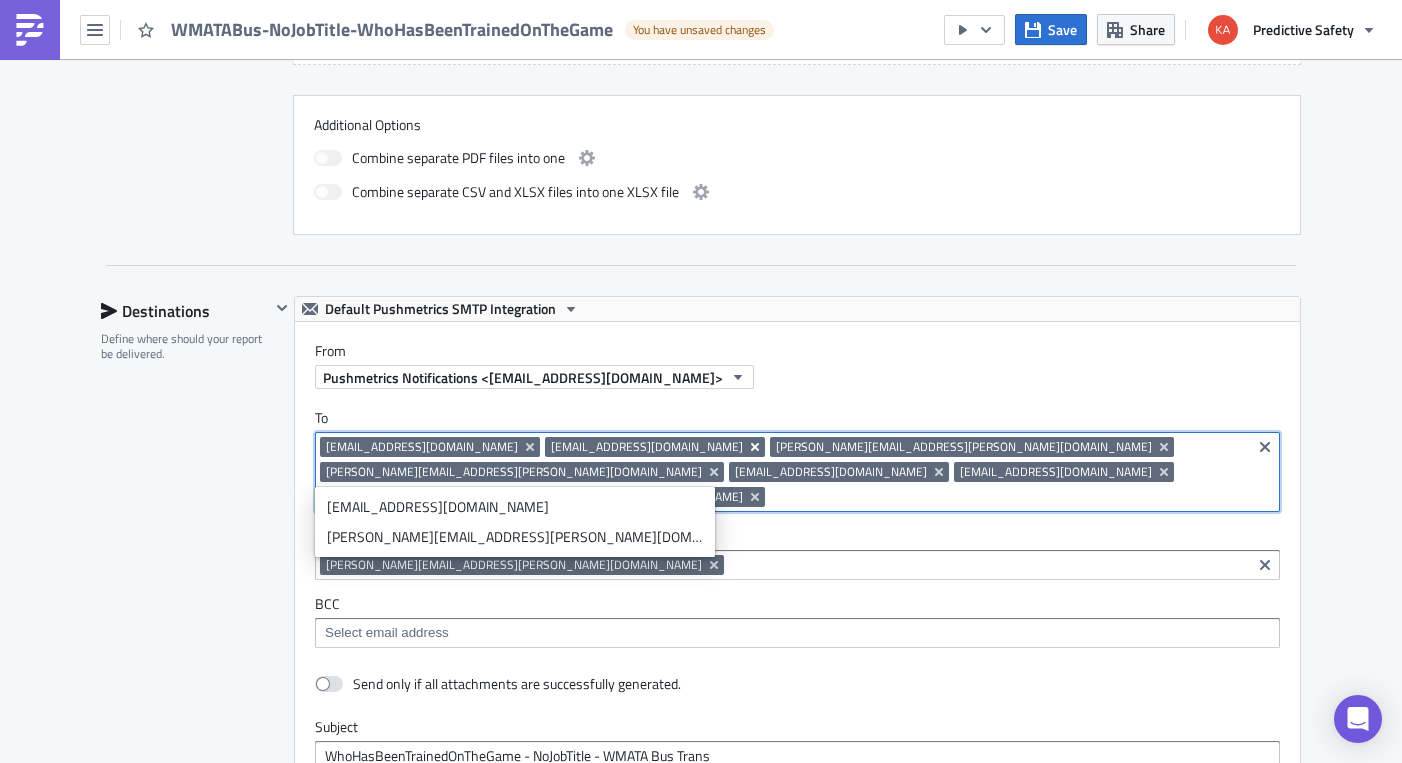 click 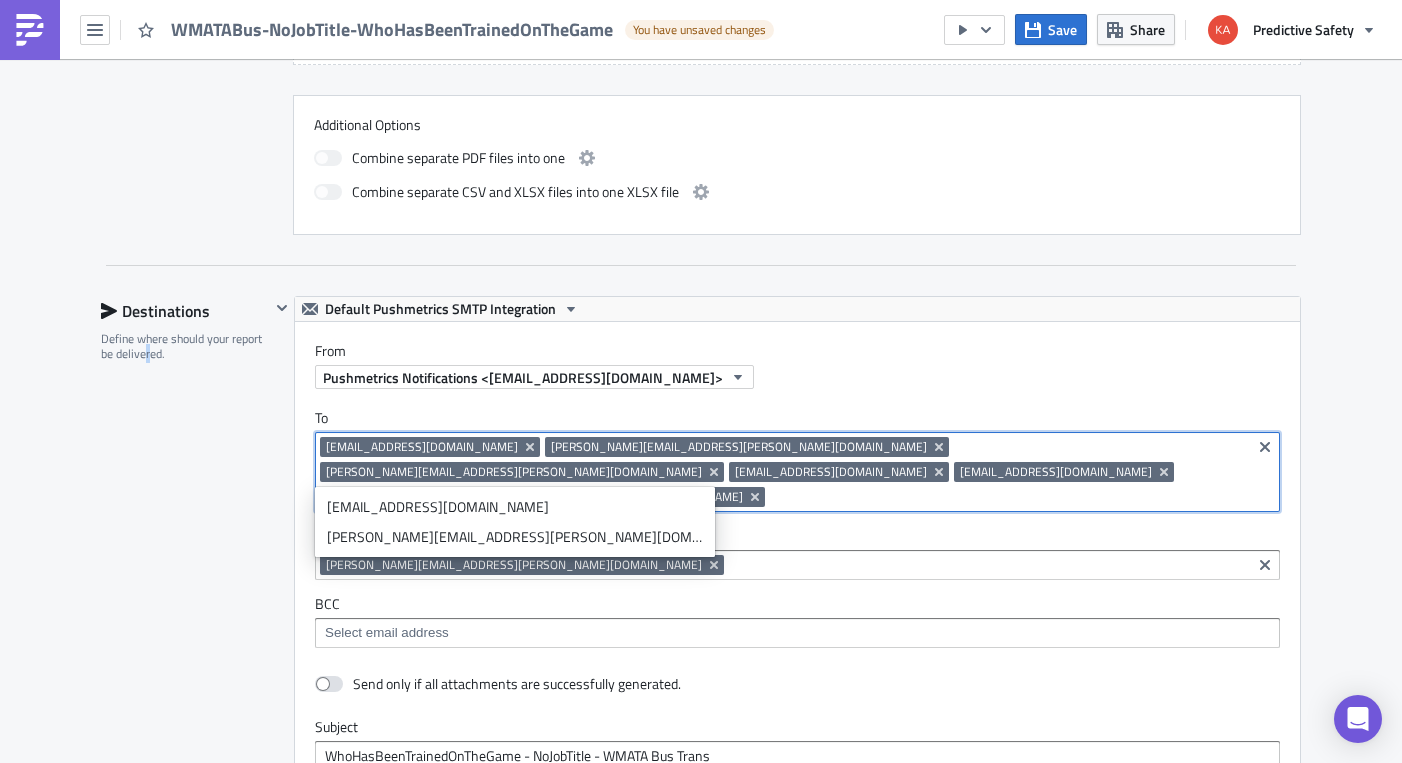 drag, startPoint x: 147, startPoint y: 491, endPoint x: 166, endPoint y: 501, distance: 21.470911 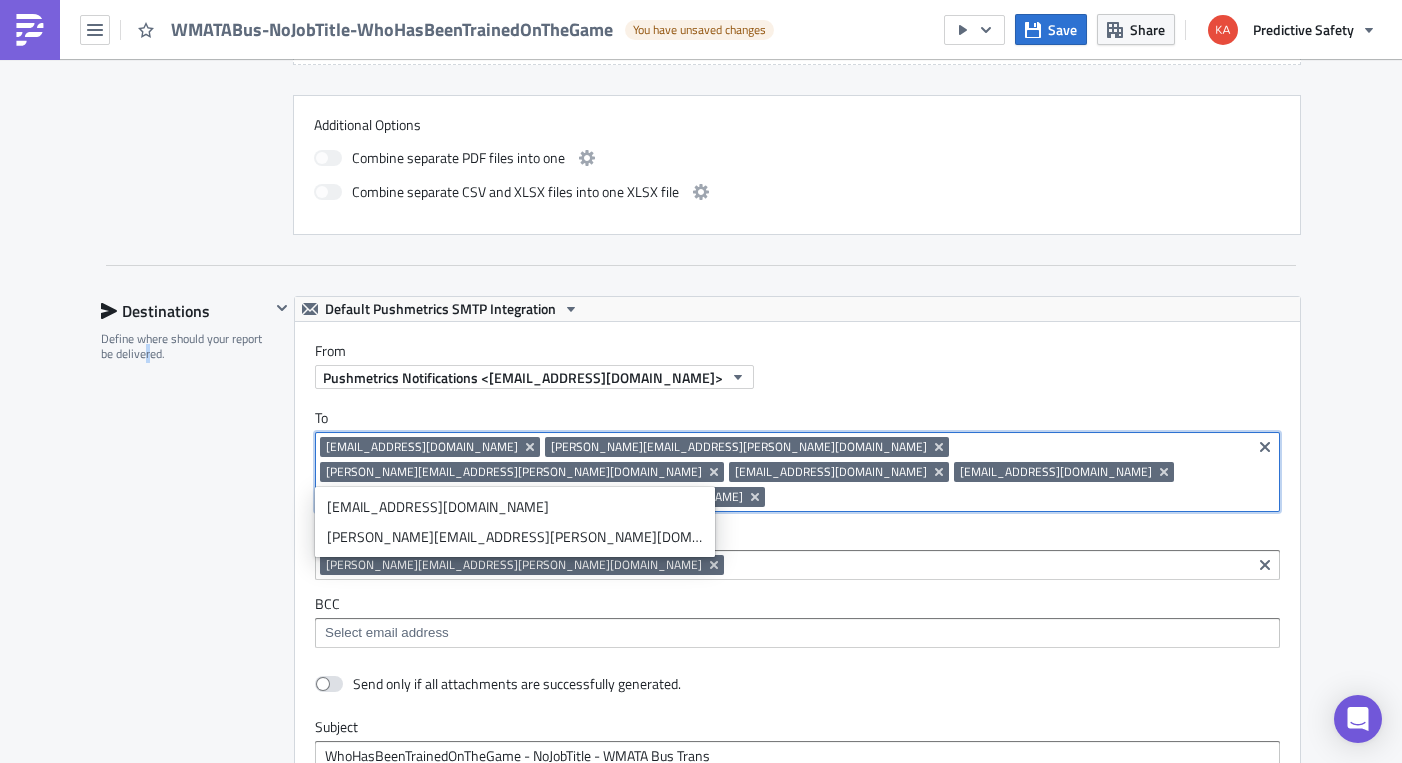 click on "Destinations Define where should your report be delivered." at bounding box center (185, 762) 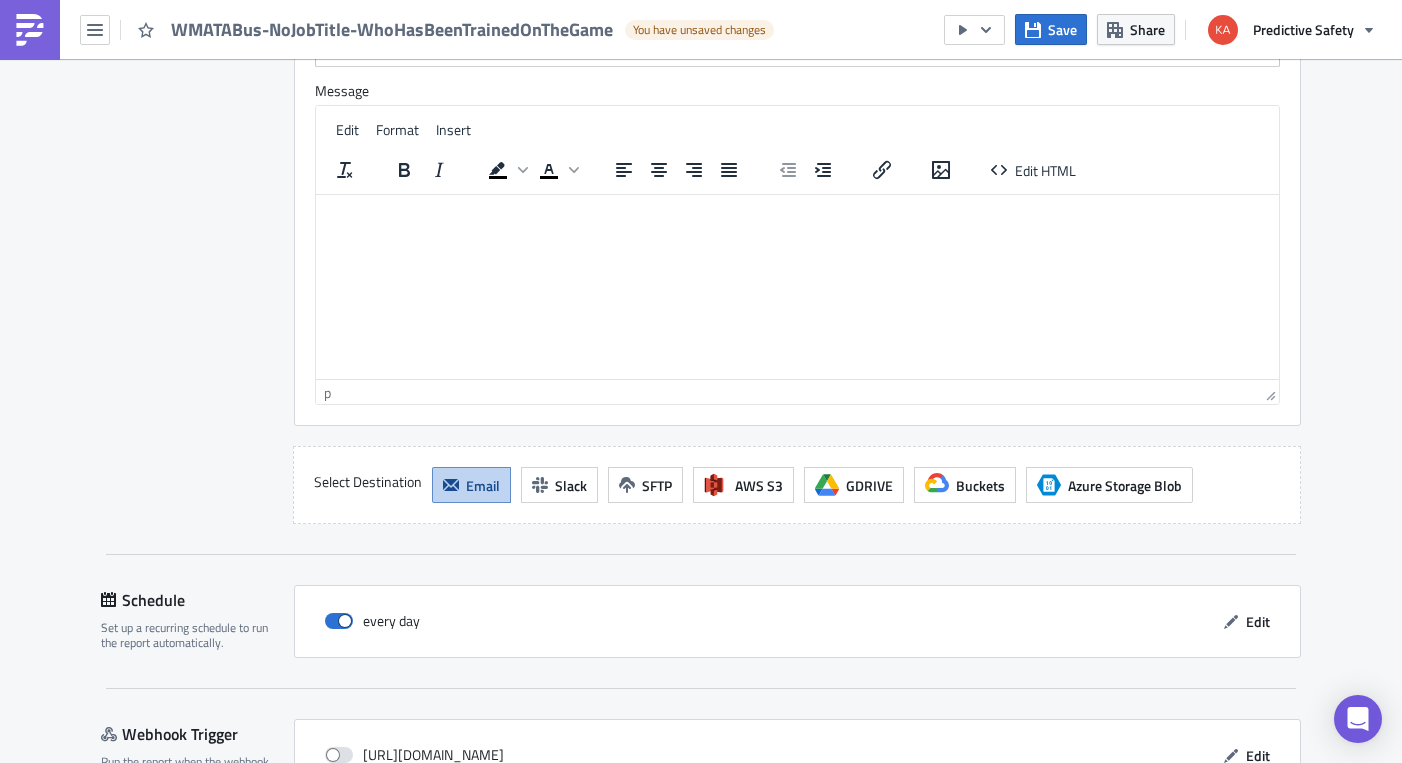 scroll, scrollTop: 2570, scrollLeft: 0, axis: vertical 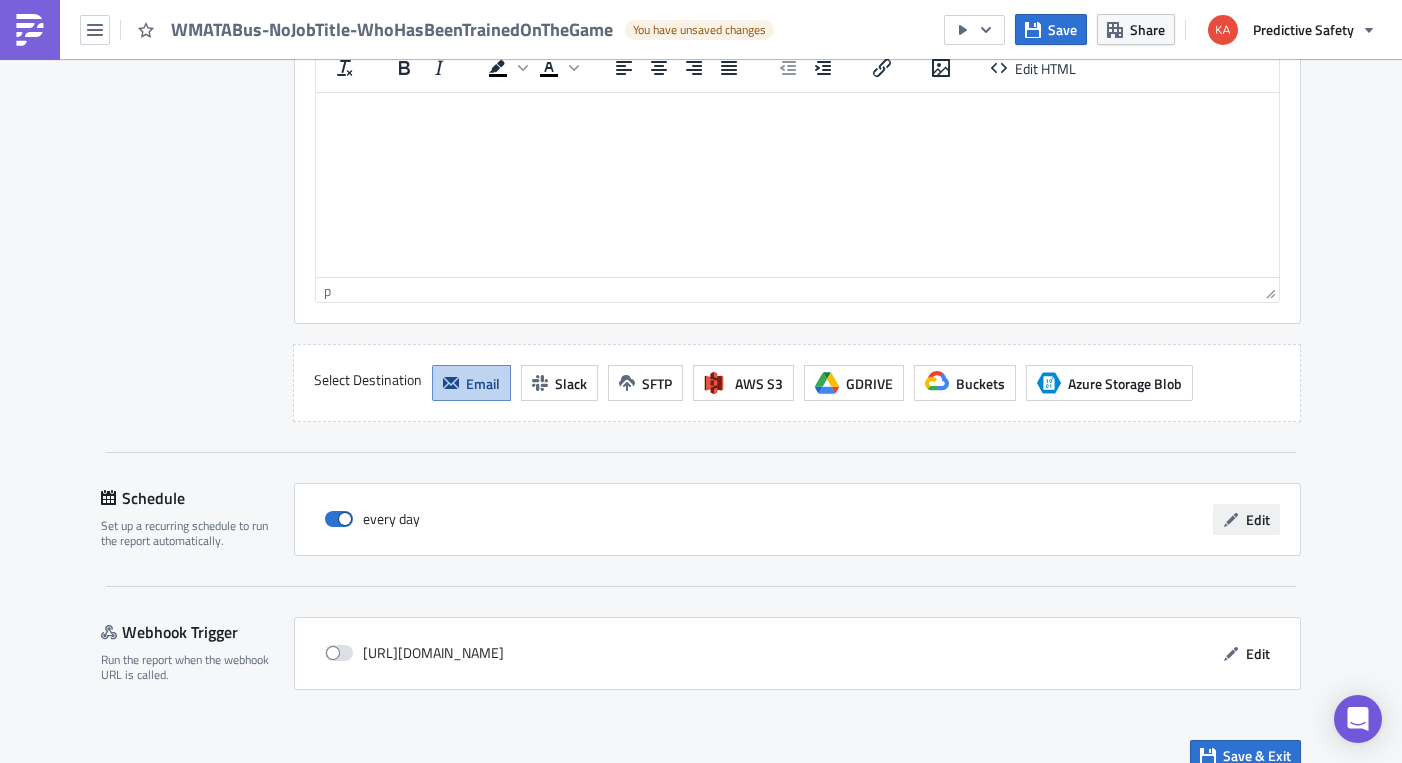 click on "Edit" at bounding box center [1258, 519] 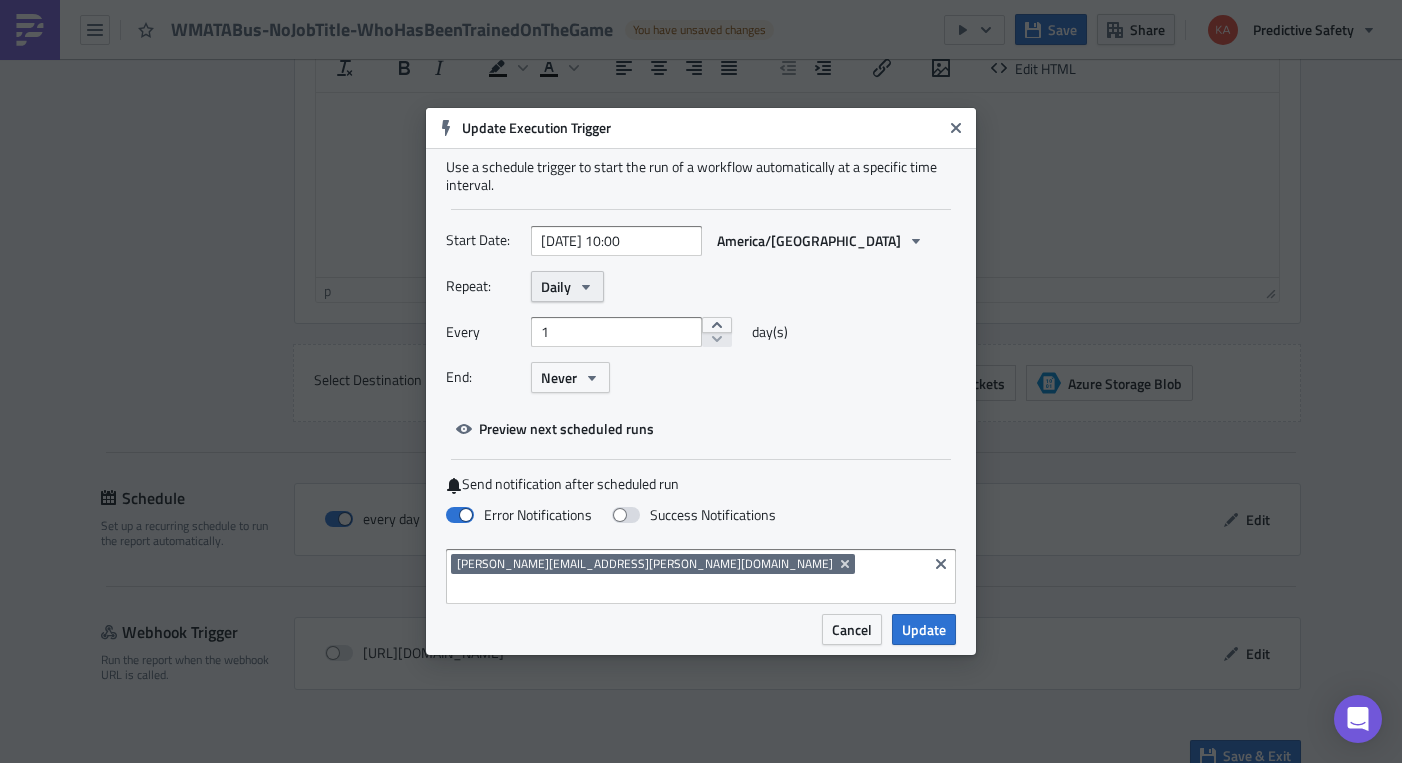 click 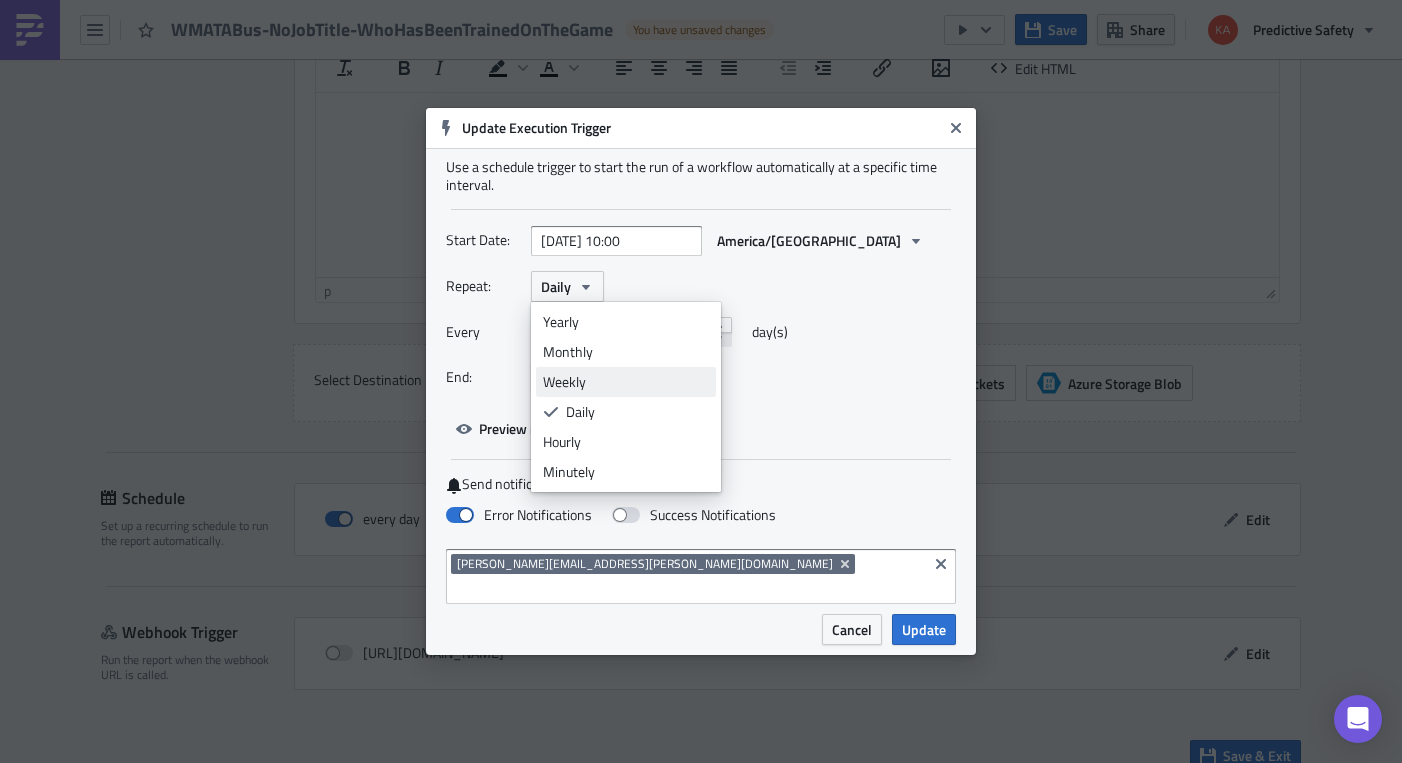 click on "Weekly" at bounding box center [626, 382] 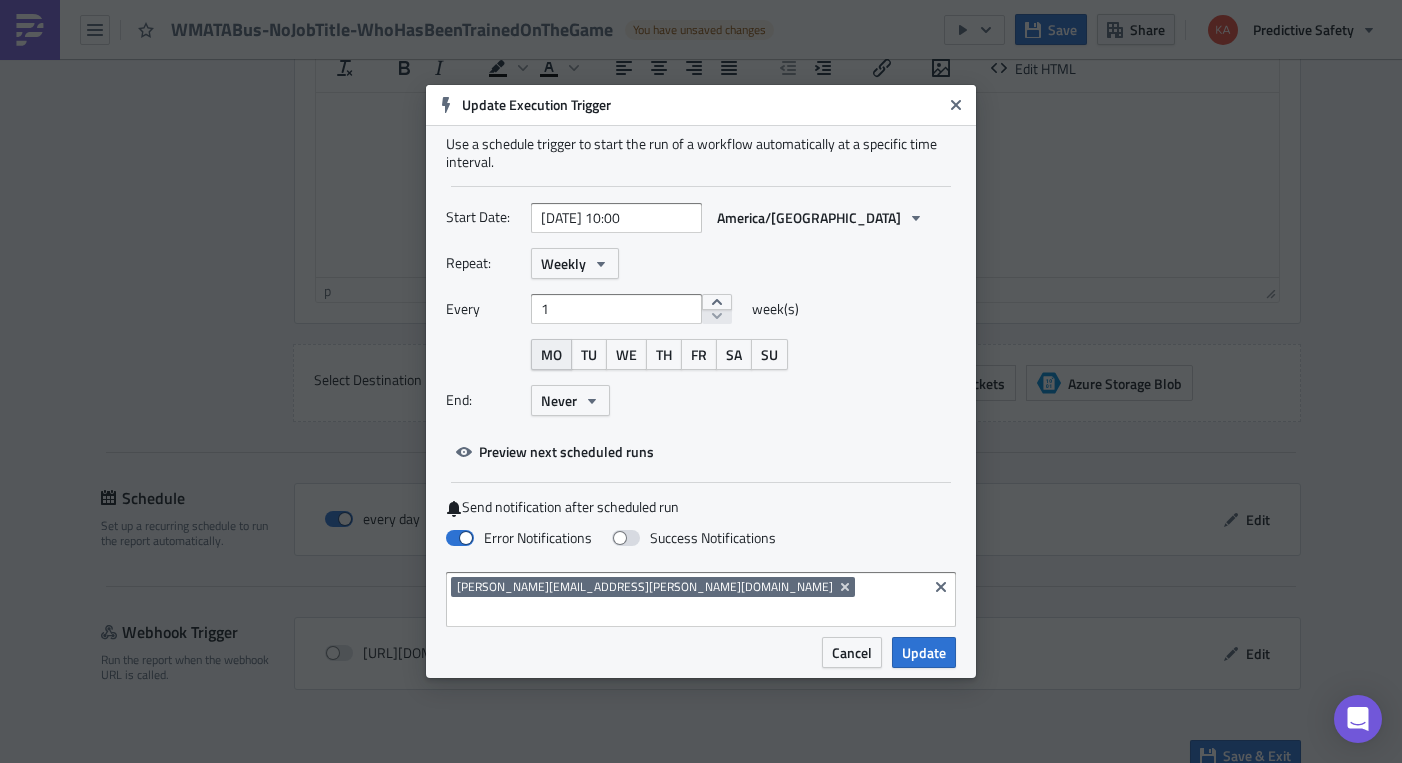 click on "MO" at bounding box center (551, 354) 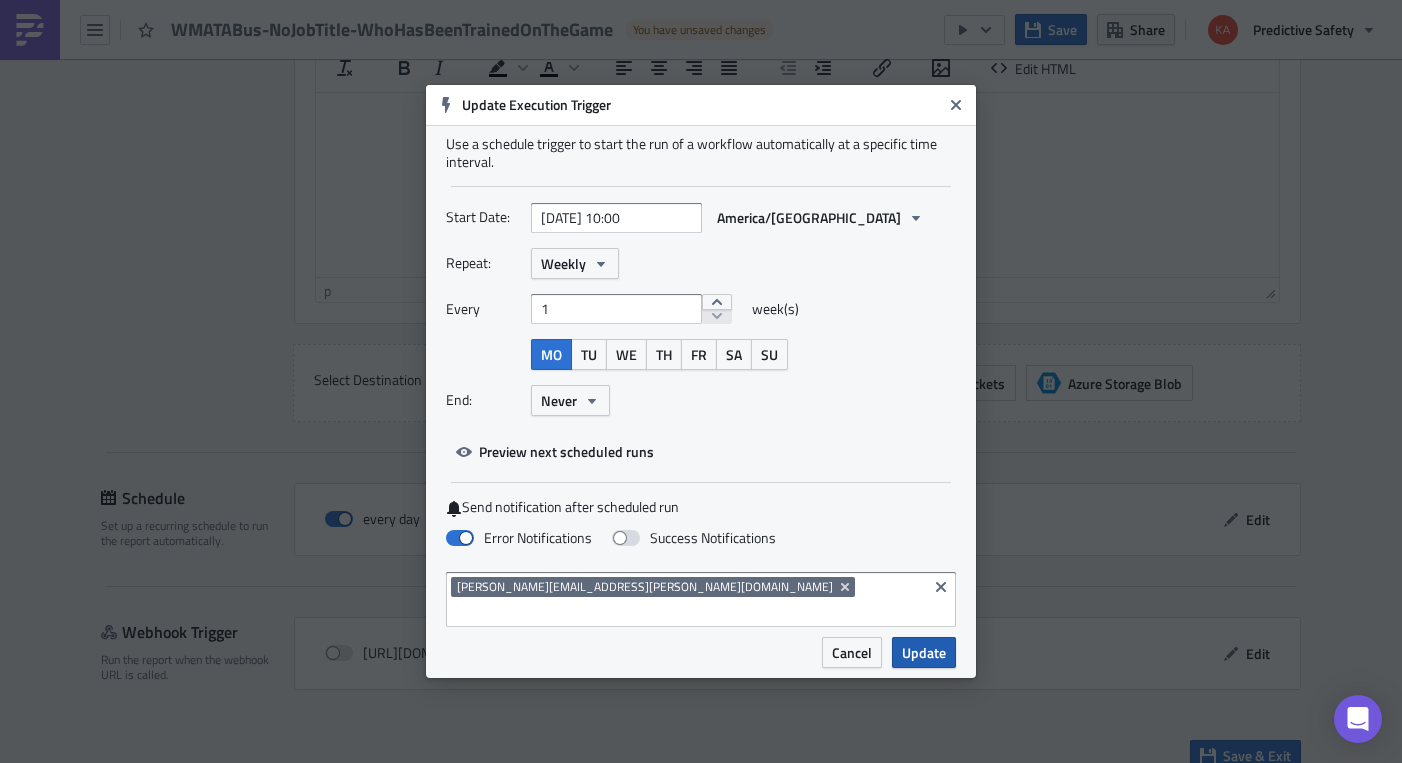 click on "Update" at bounding box center (924, 652) 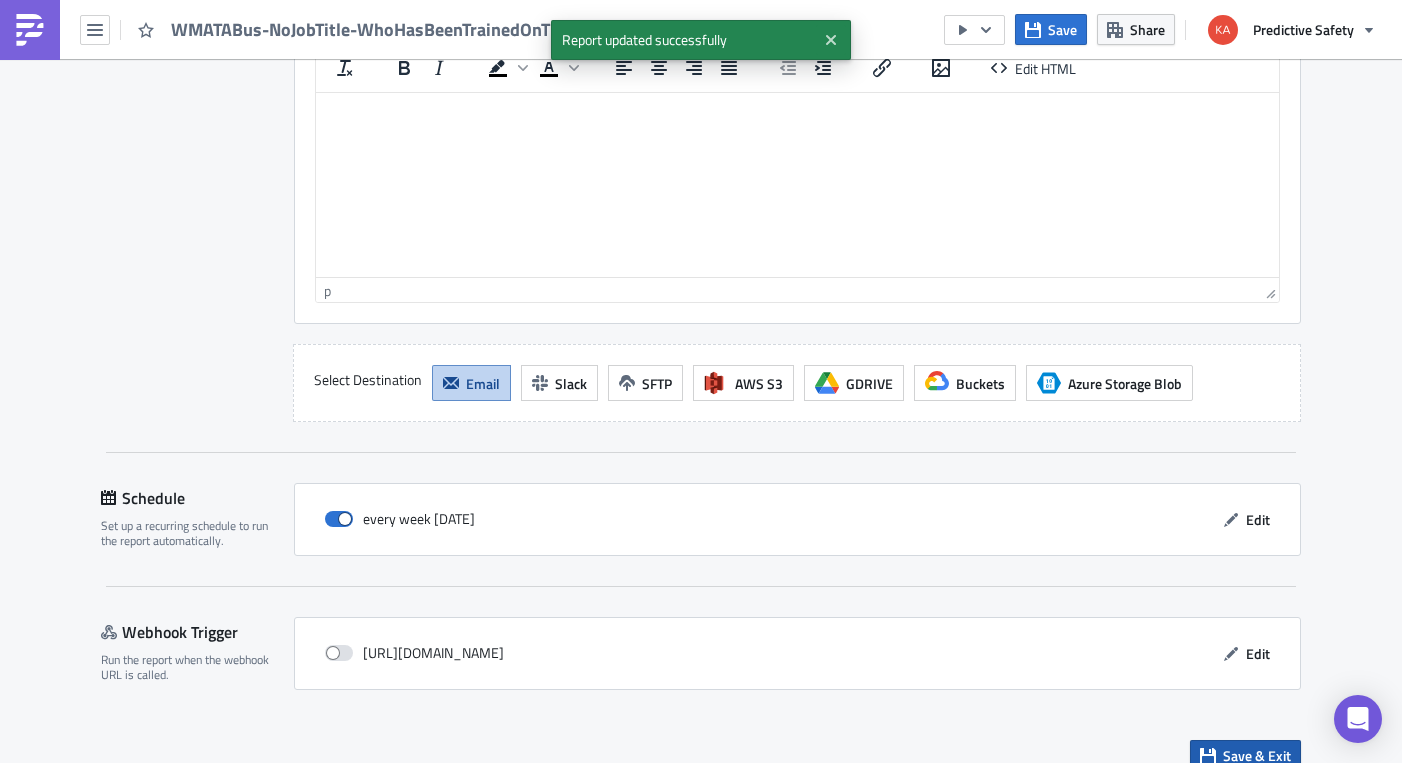 click on "Save & Exit" at bounding box center [1257, 755] 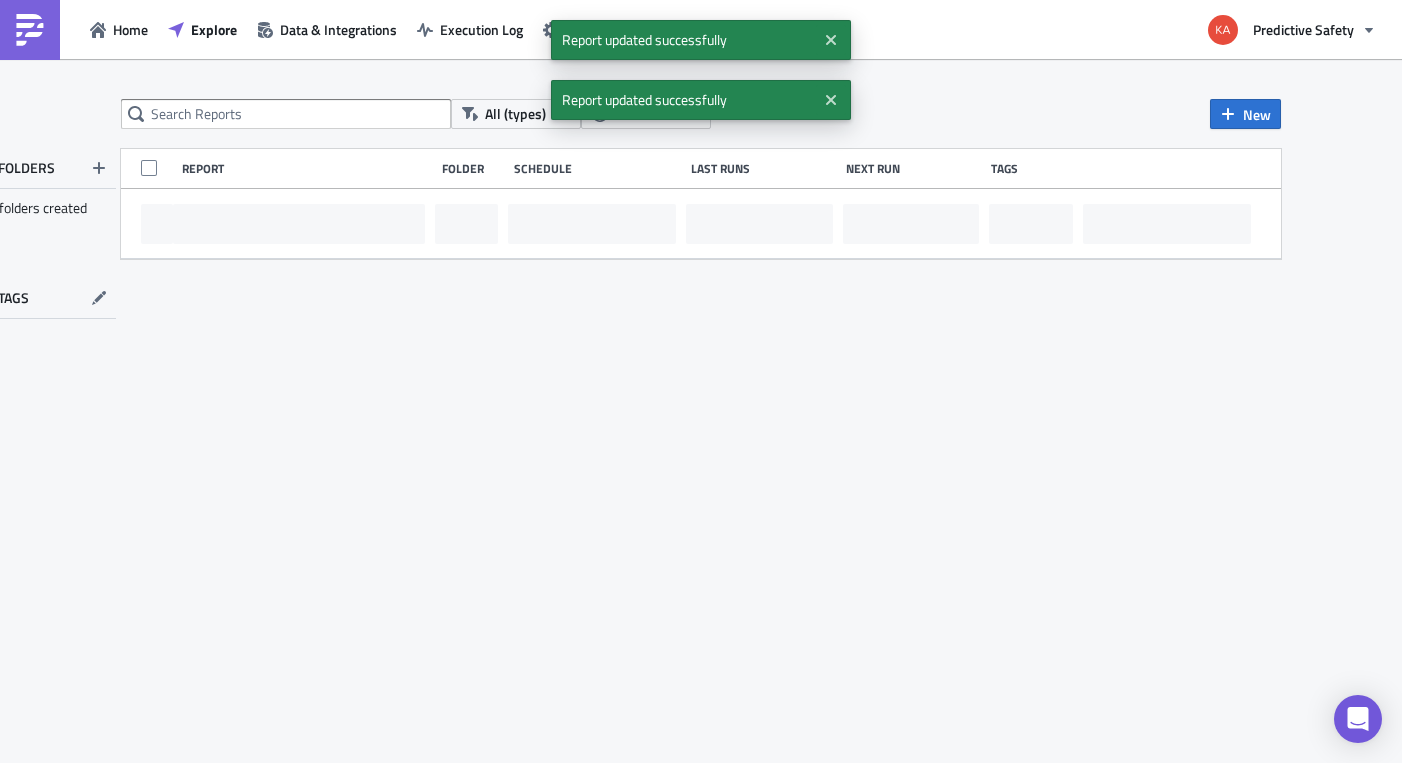 scroll, scrollTop: 0, scrollLeft: 0, axis: both 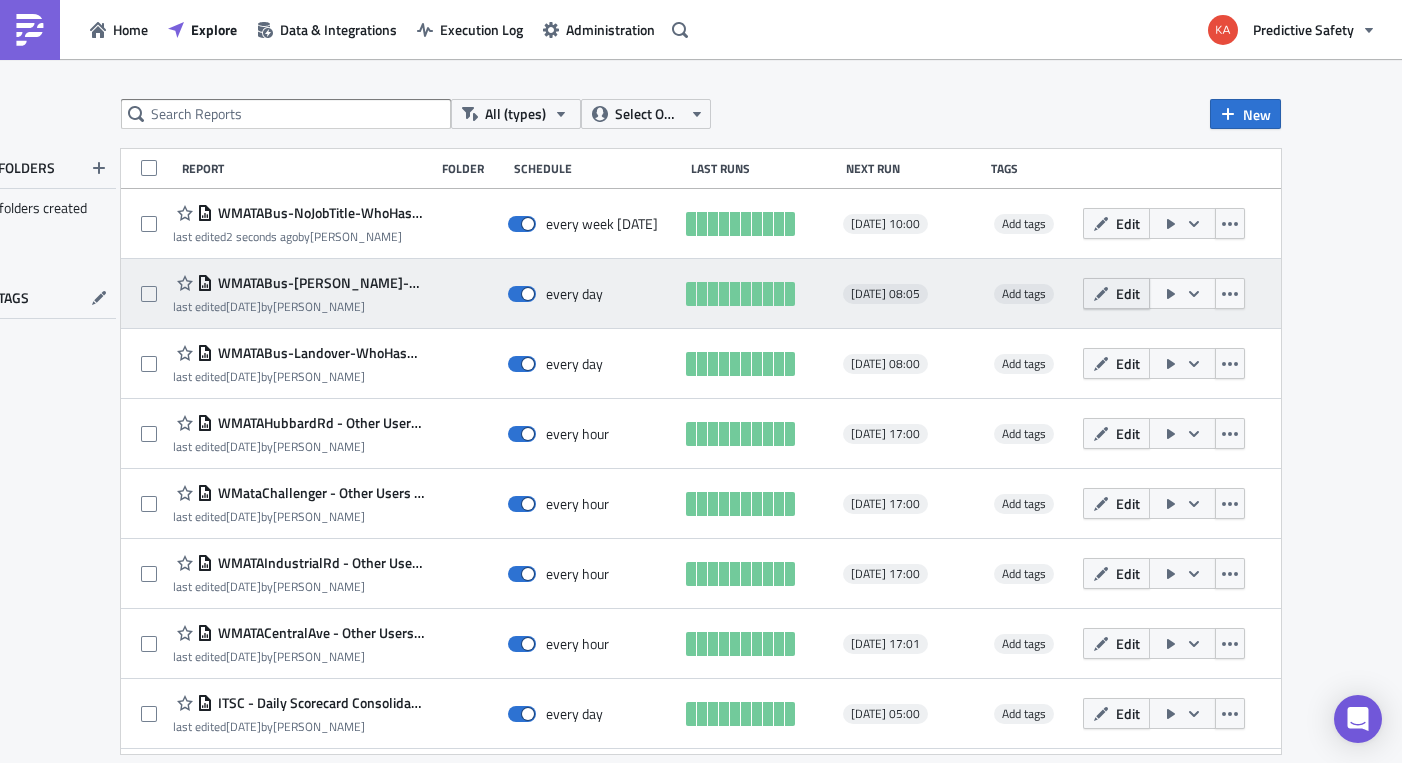 click on "Edit" at bounding box center (1128, 293) 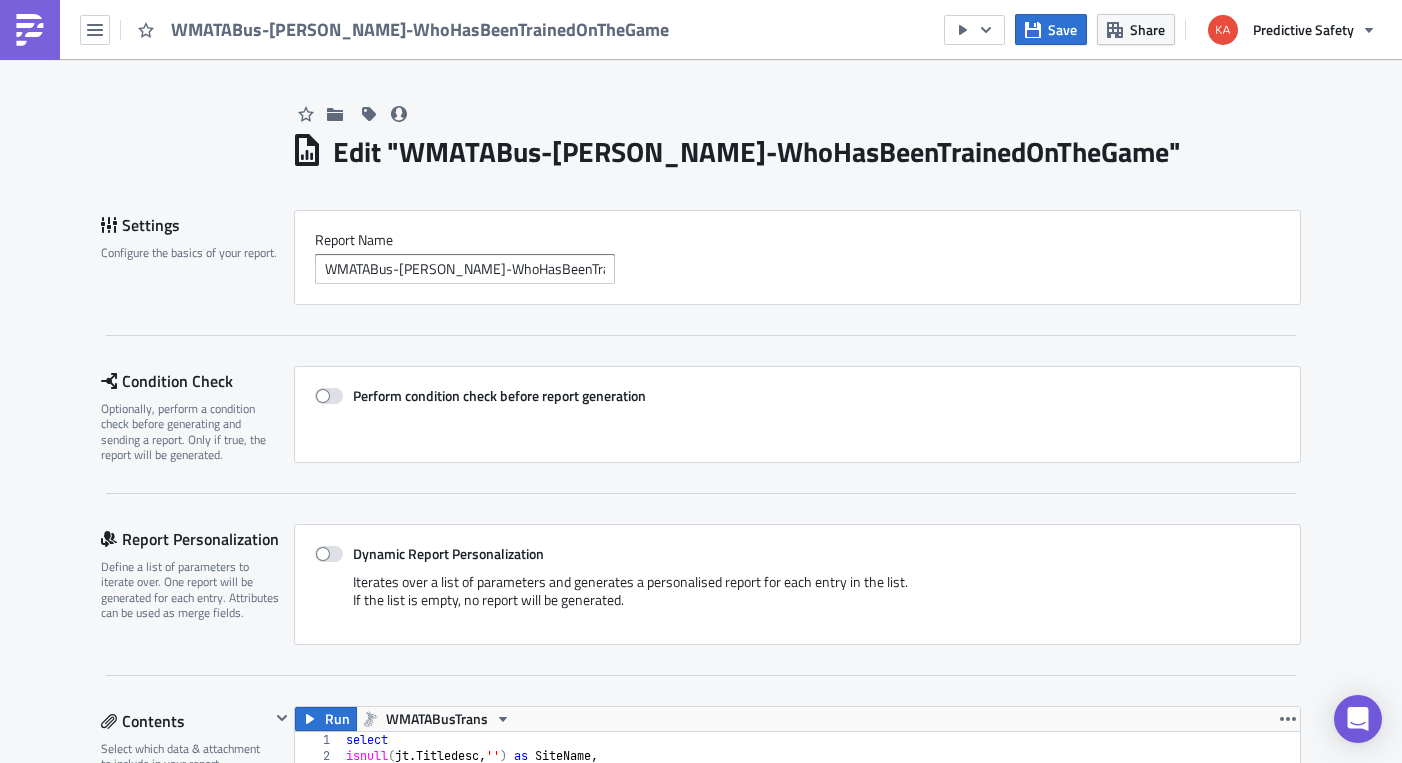 scroll, scrollTop: 99770, scrollLeft: 98995, axis: both 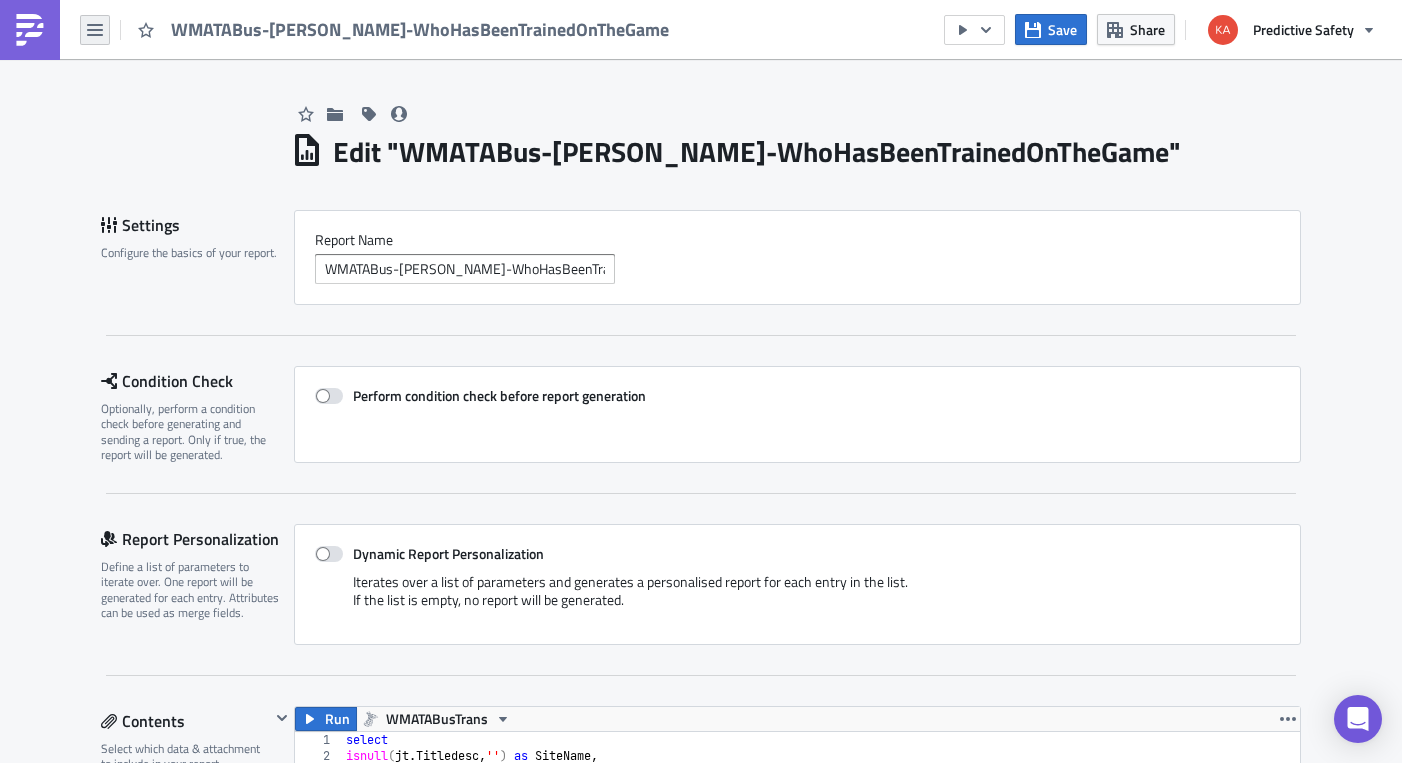 click 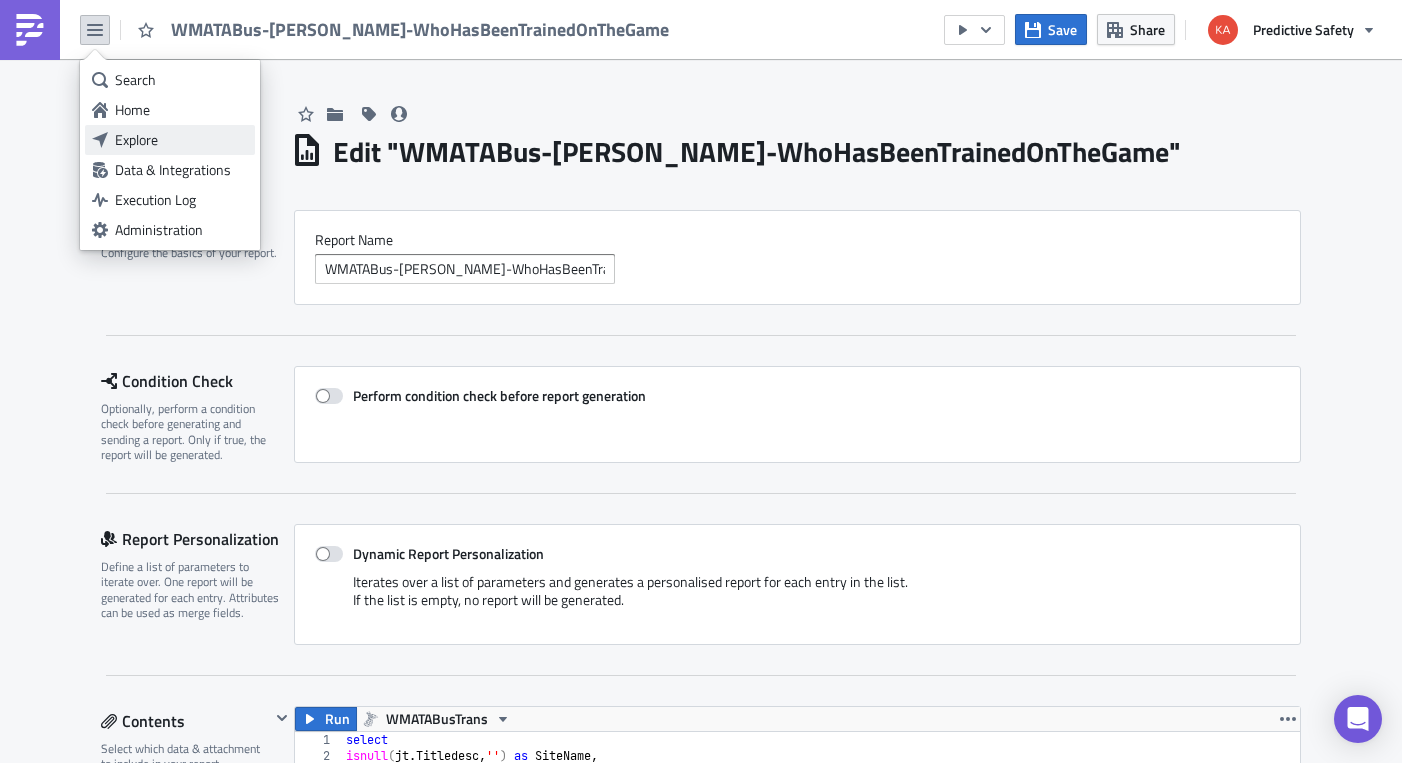 click on "Explore" at bounding box center (181, 140) 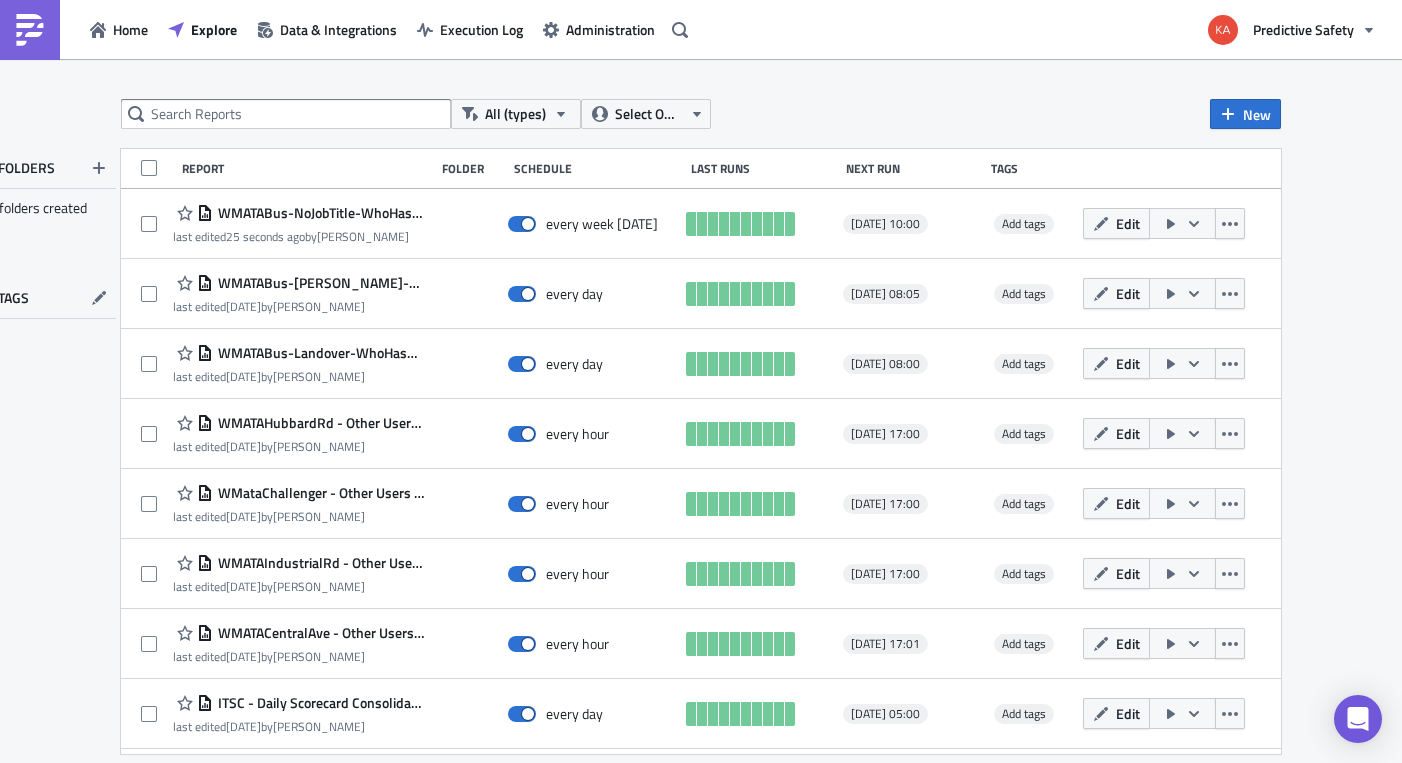 scroll, scrollTop: 0, scrollLeft: 0, axis: both 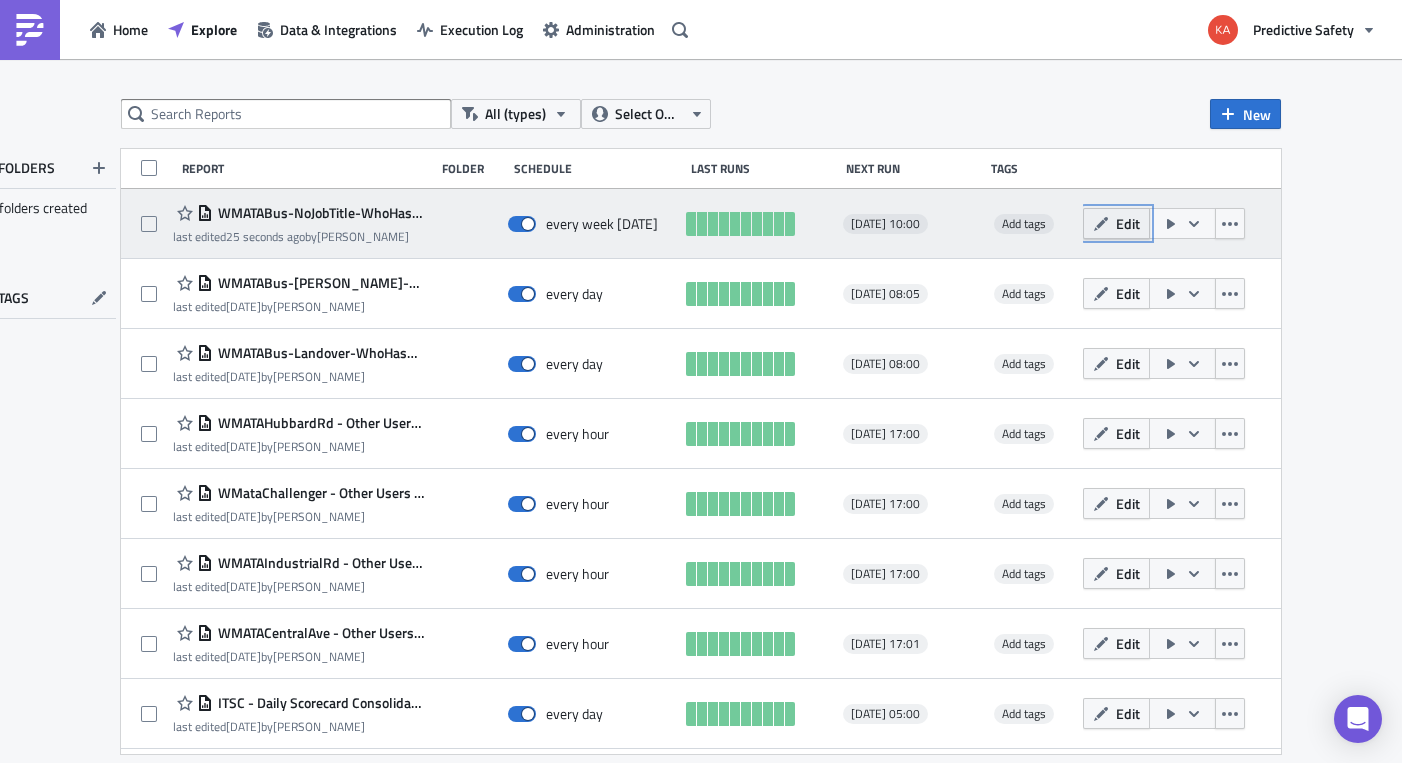 click on "Edit" at bounding box center [1128, 223] 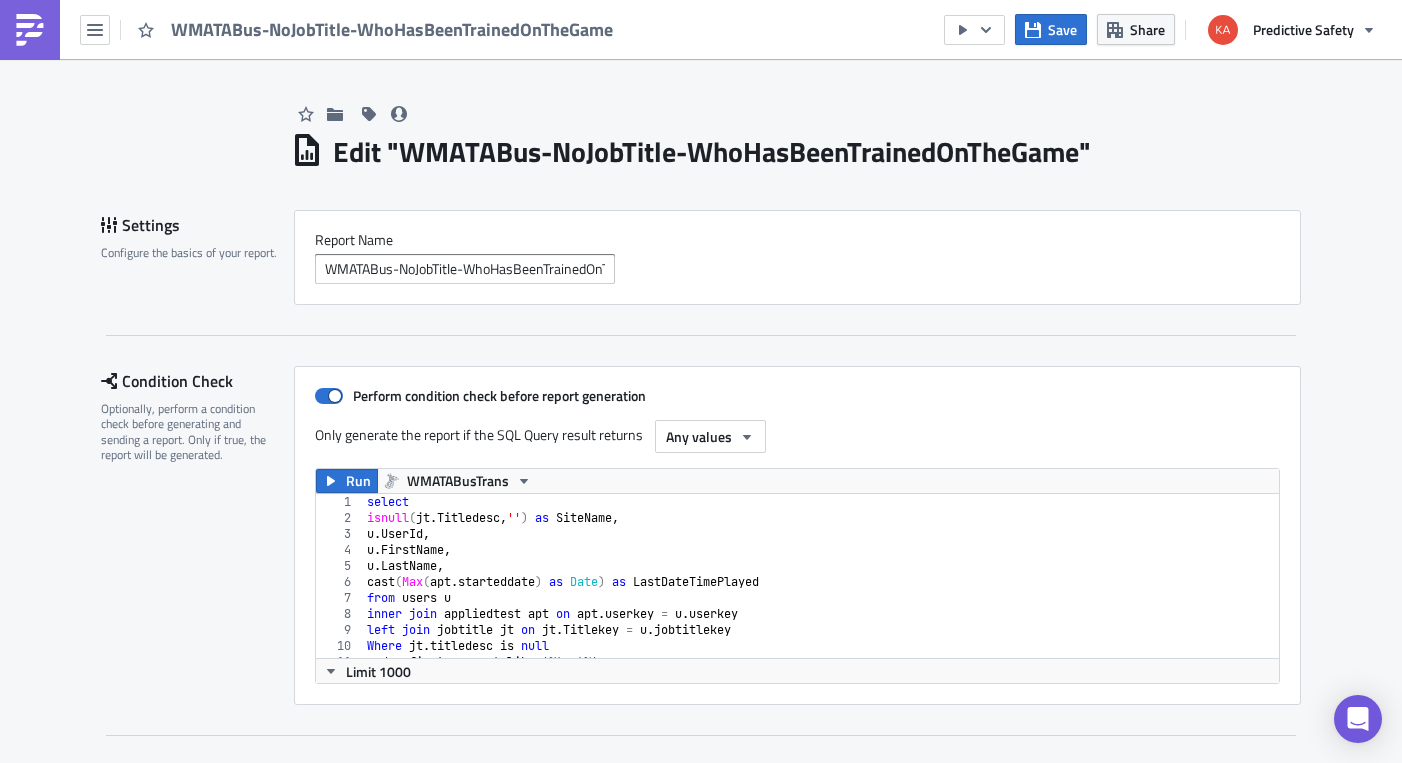 scroll, scrollTop: 512, scrollLeft: 0, axis: vertical 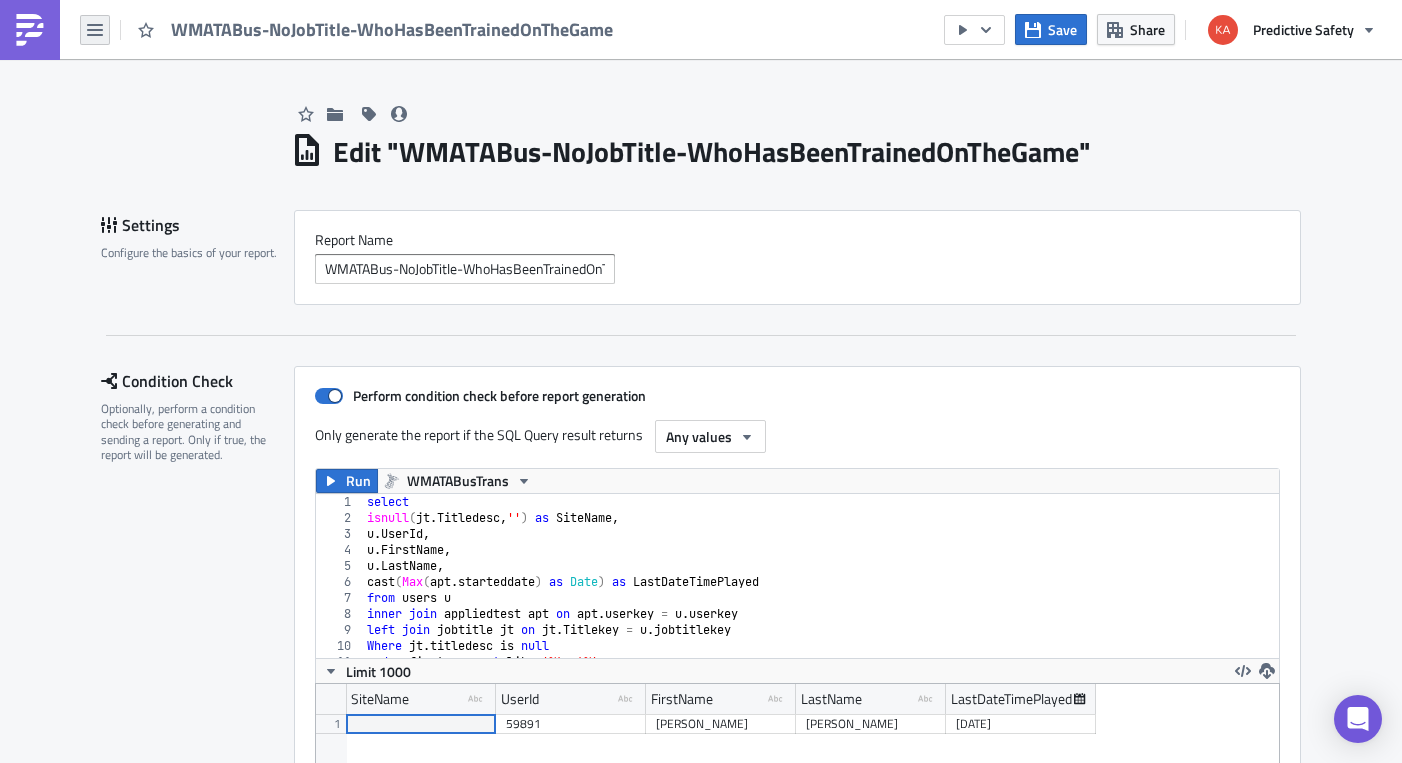 click 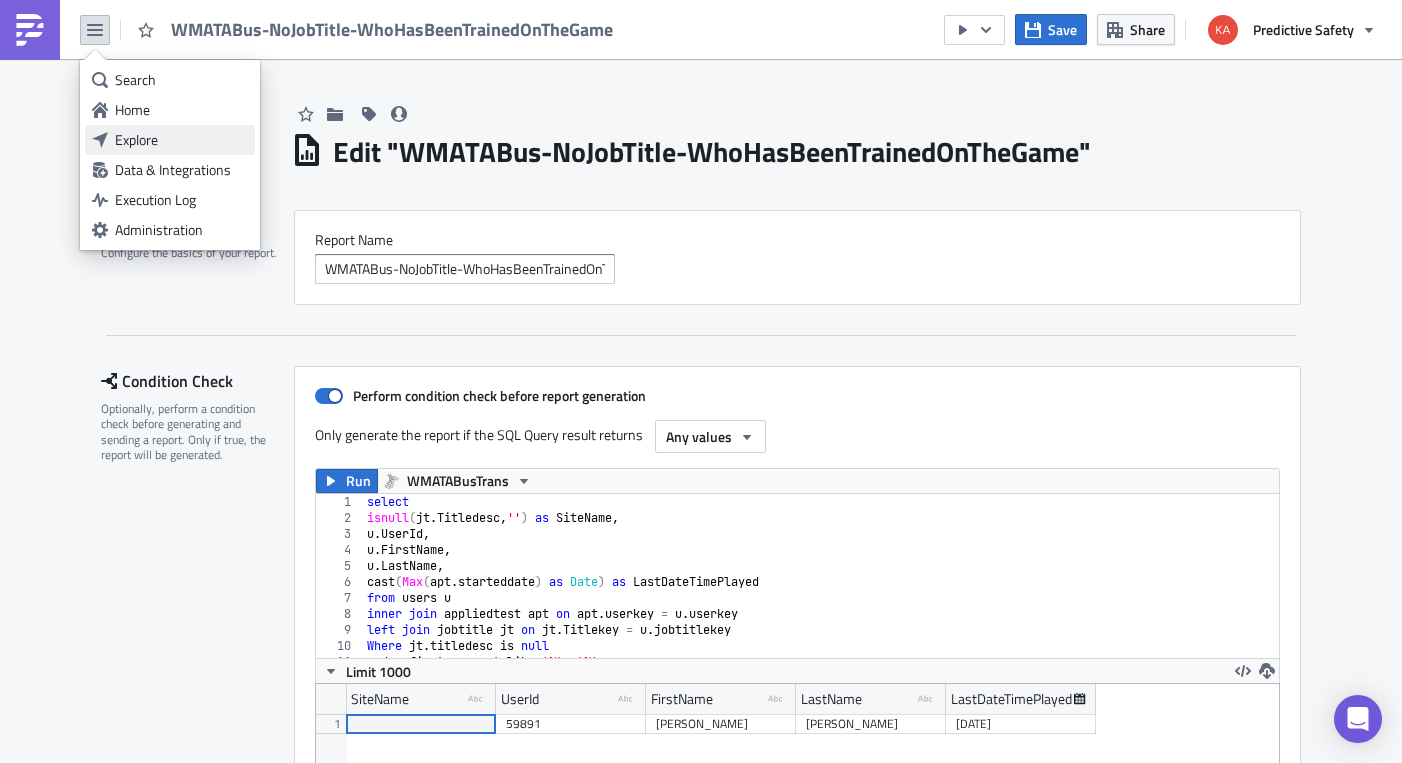 click on "Explore" at bounding box center (181, 140) 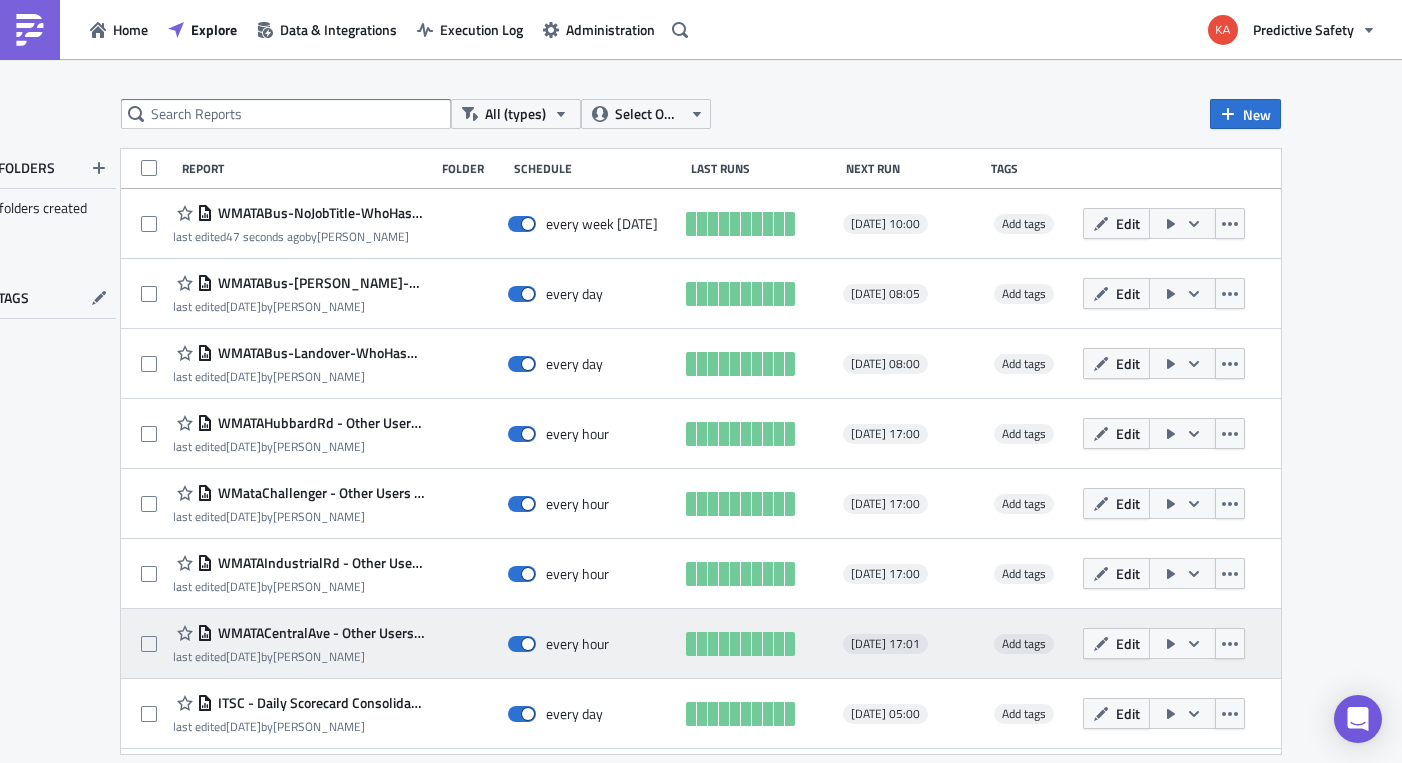 scroll, scrollTop: 0, scrollLeft: 0, axis: both 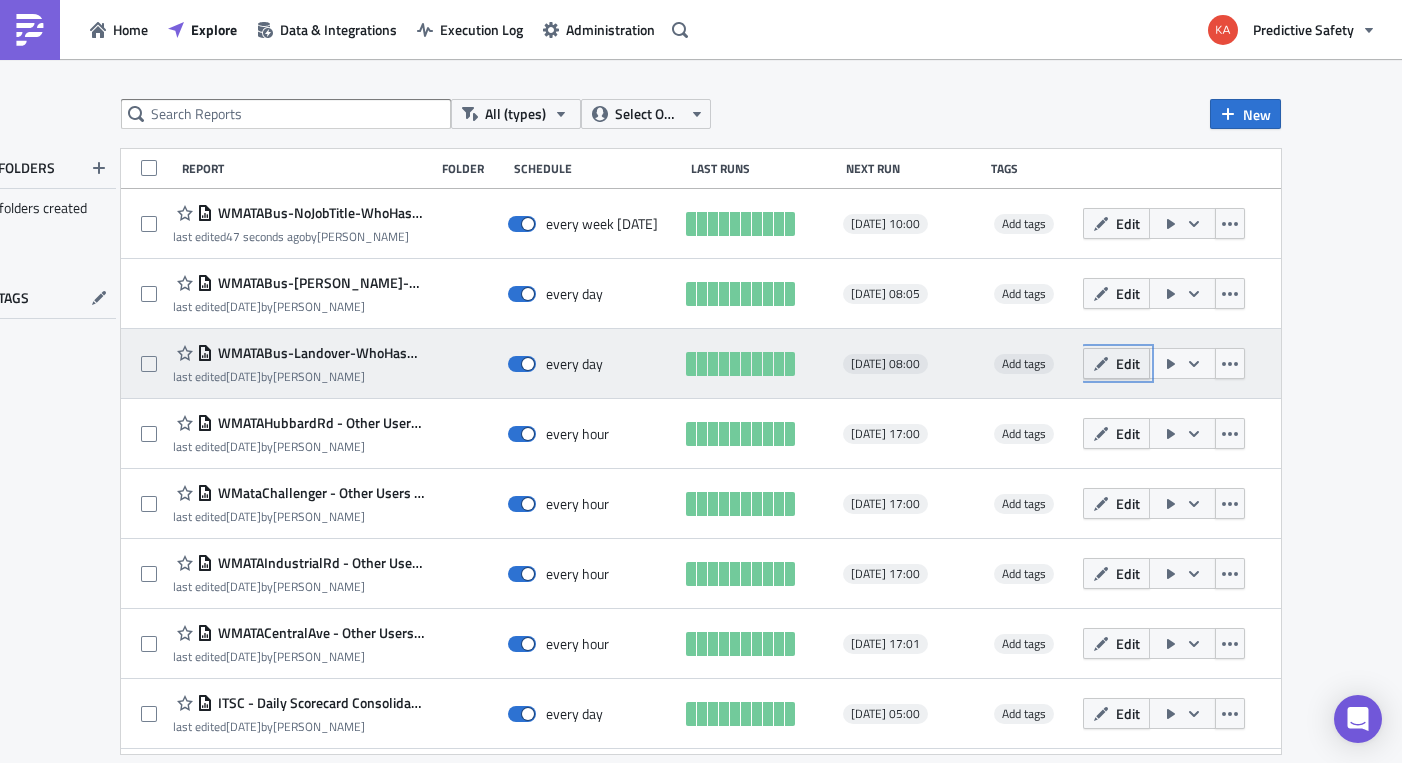 click on "Edit" at bounding box center [1128, 363] 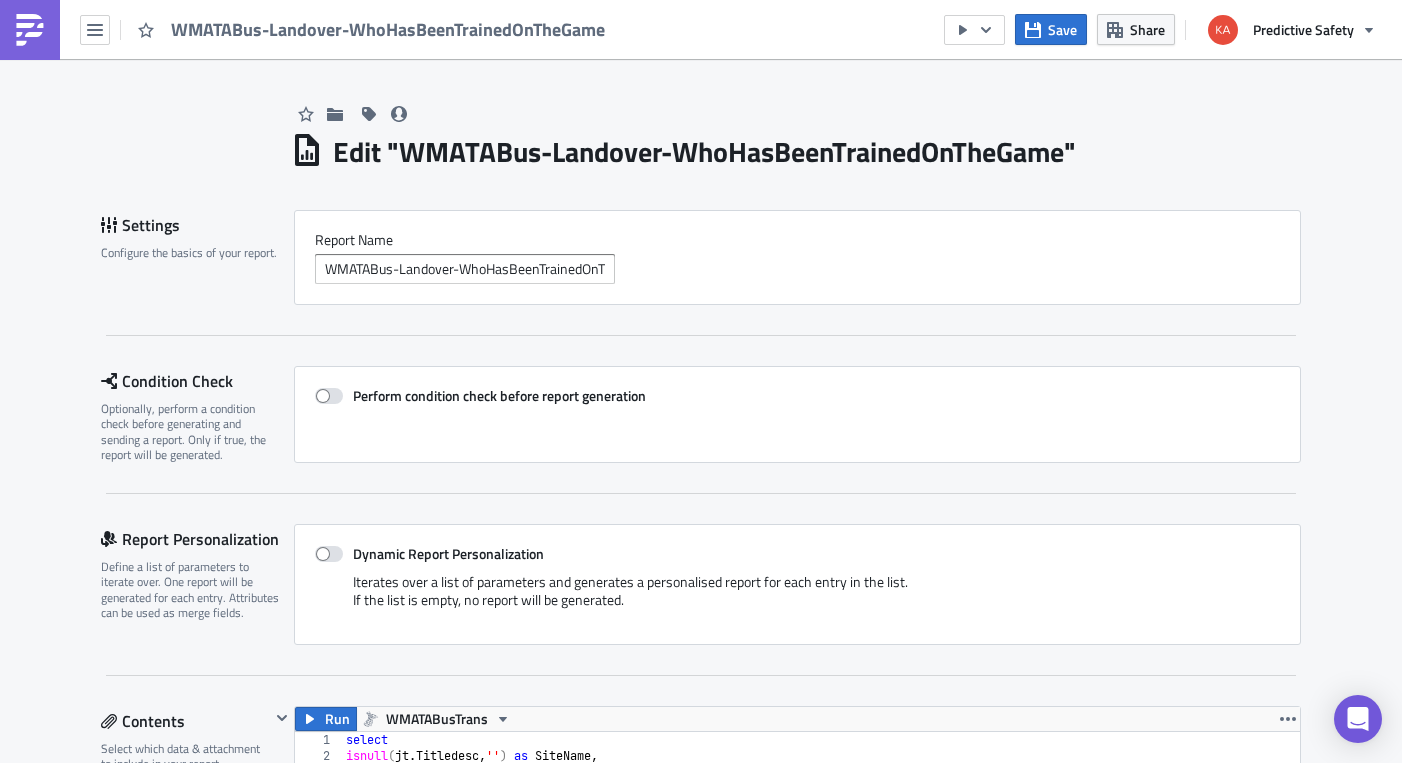 scroll, scrollTop: 362, scrollLeft: 0, axis: vertical 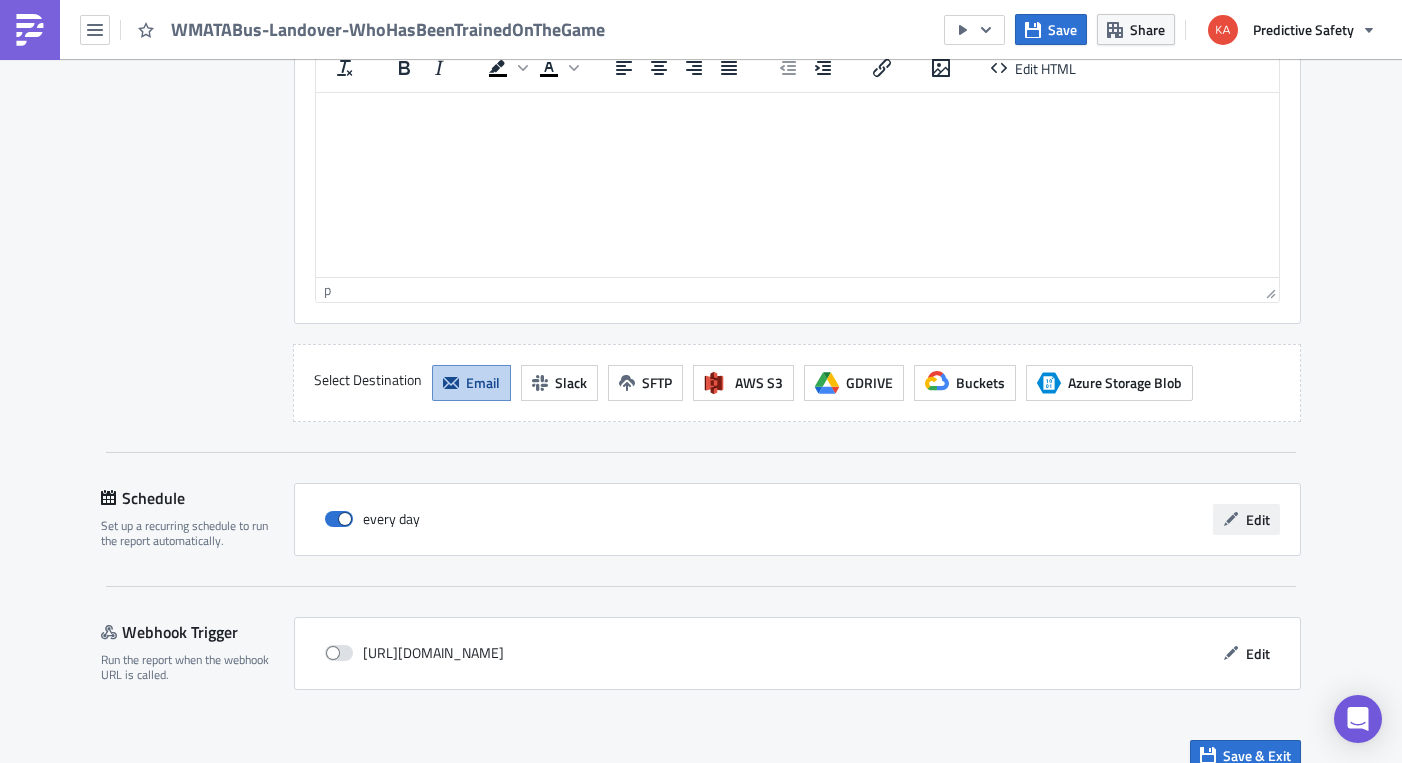 click on "Edit" at bounding box center [1258, 519] 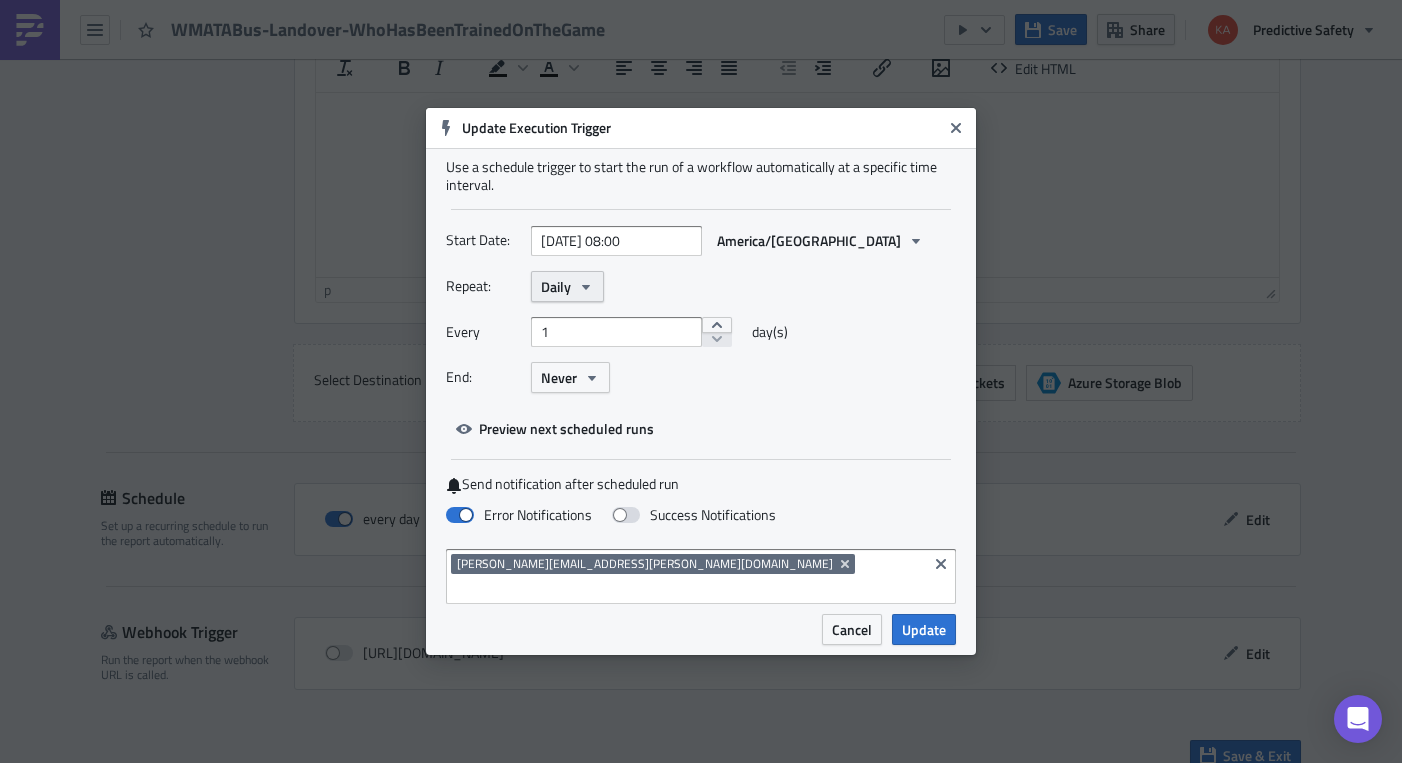 click 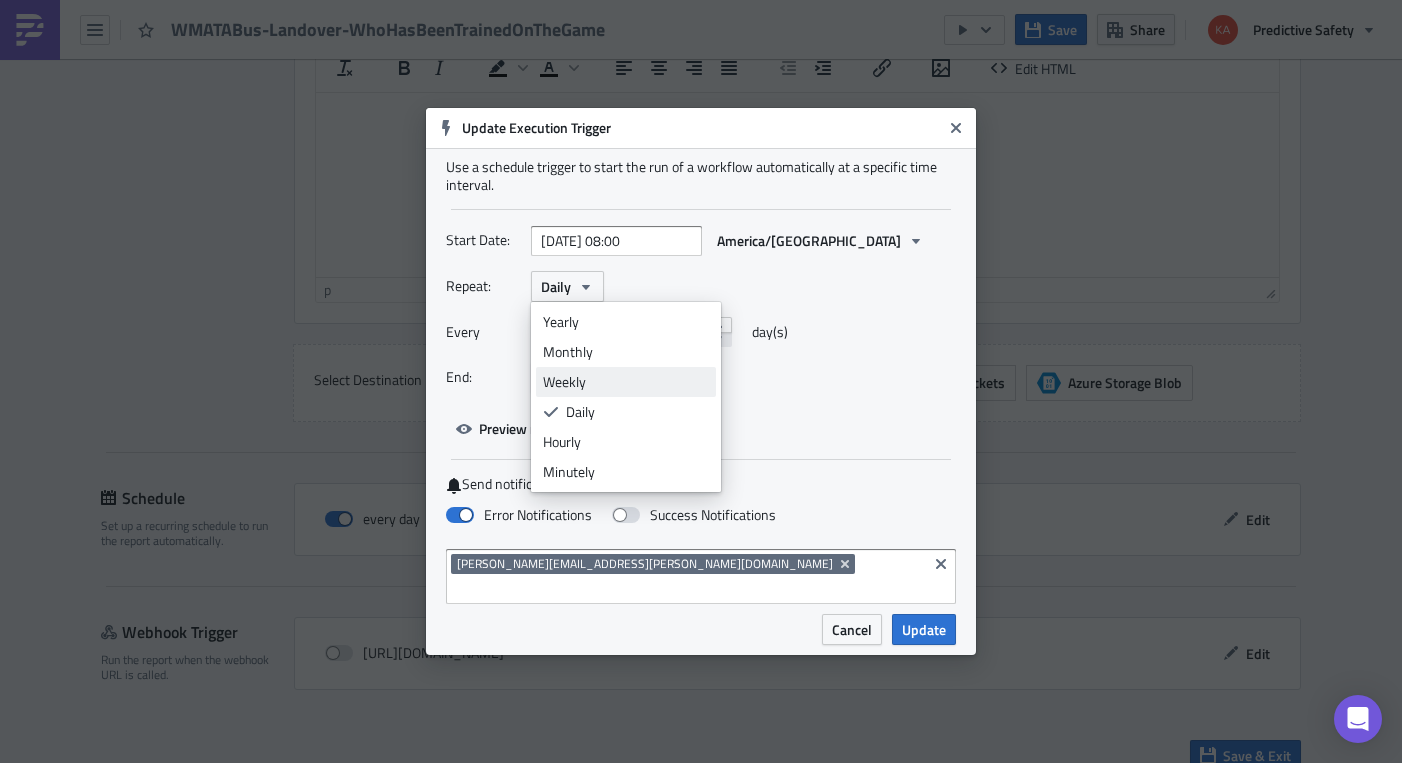 click on "Weekly" at bounding box center [626, 382] 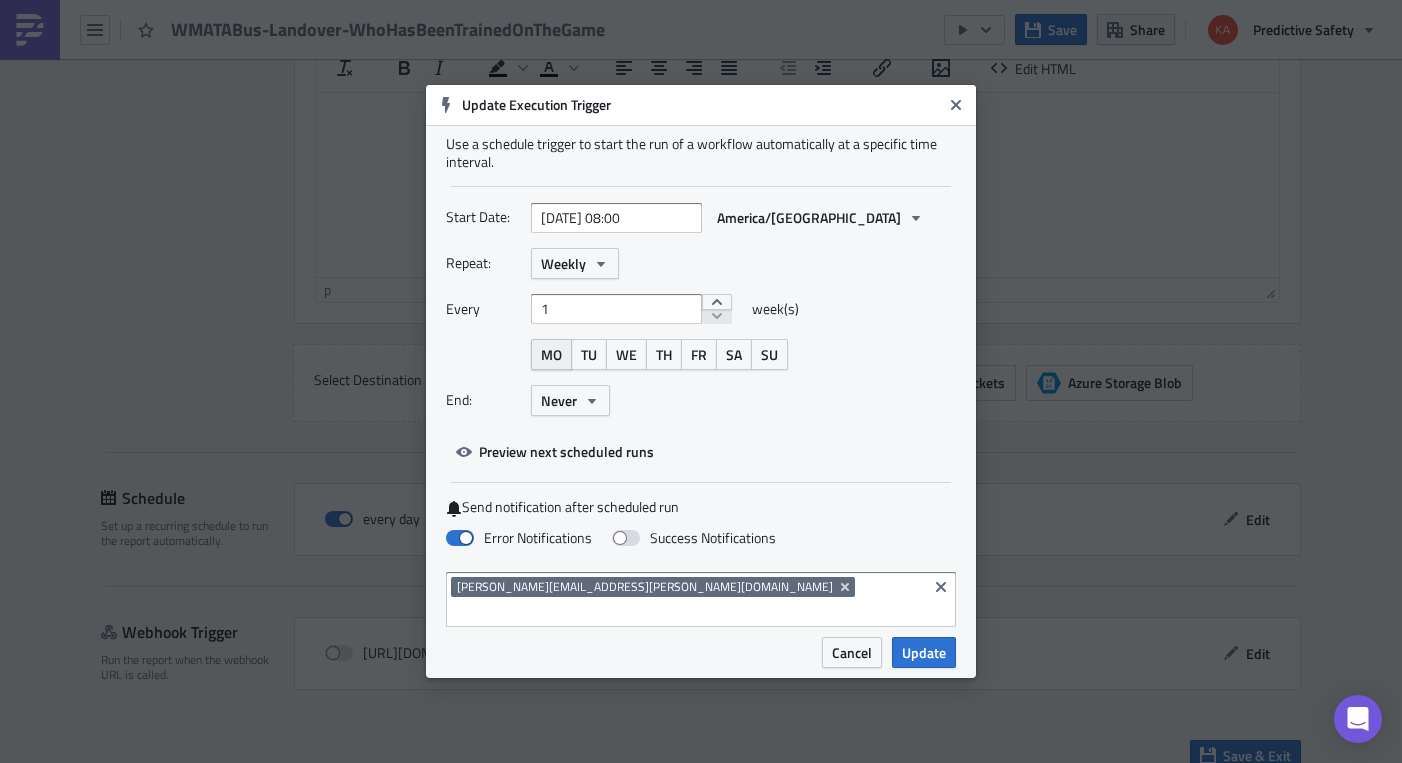 click on "MO" at bounding box center (551, 354) 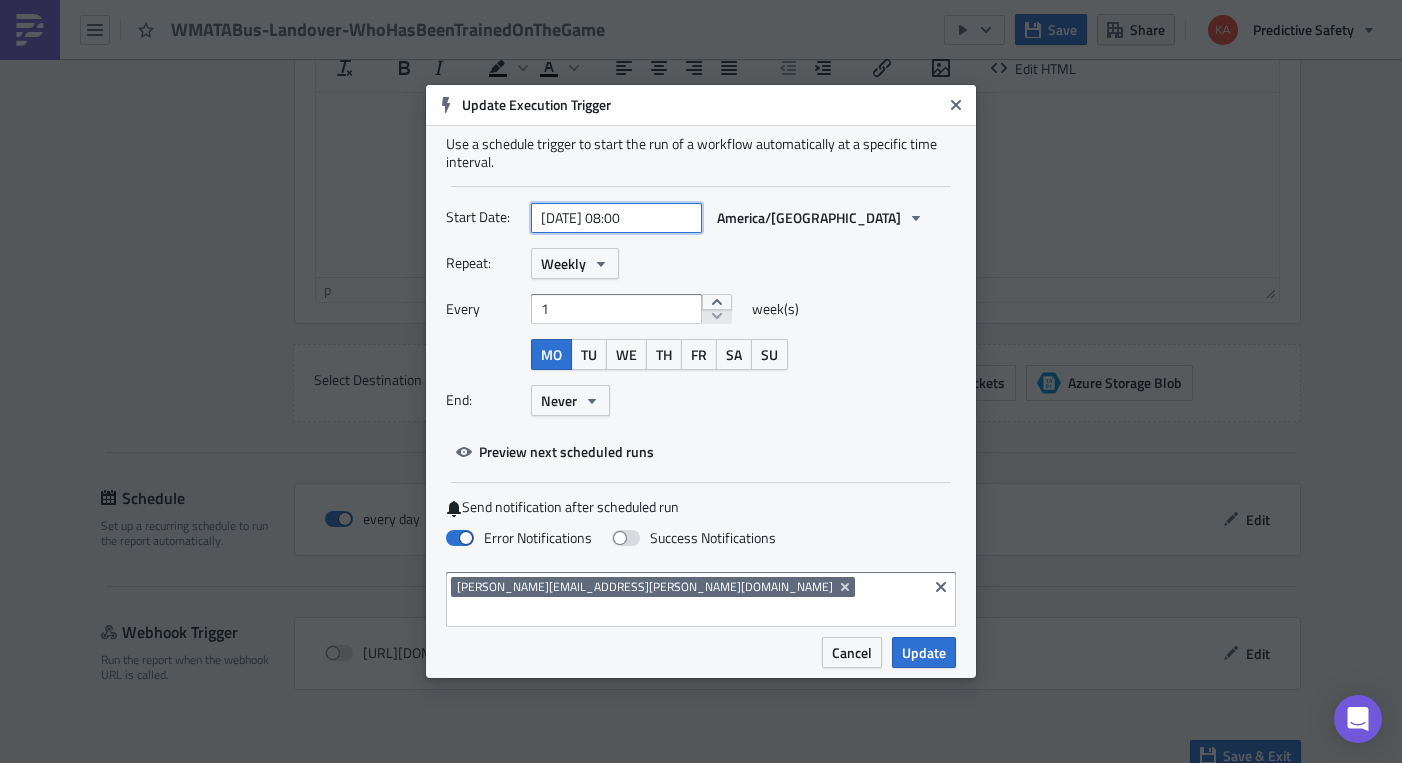 click on "2025-06-11 08:00" at bounding box center (616, 218) 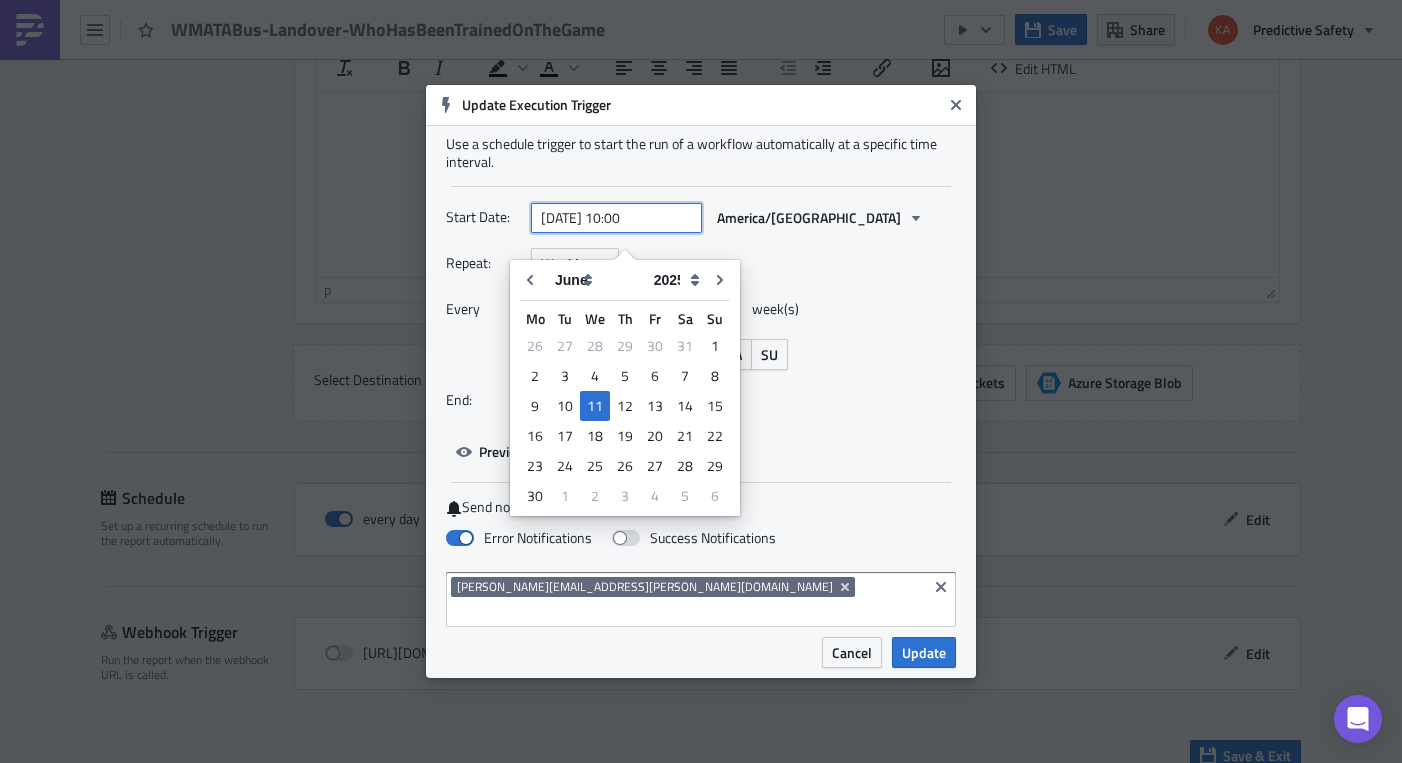 click on "2025-06-11 10:00" at bounding box center [616, 218] 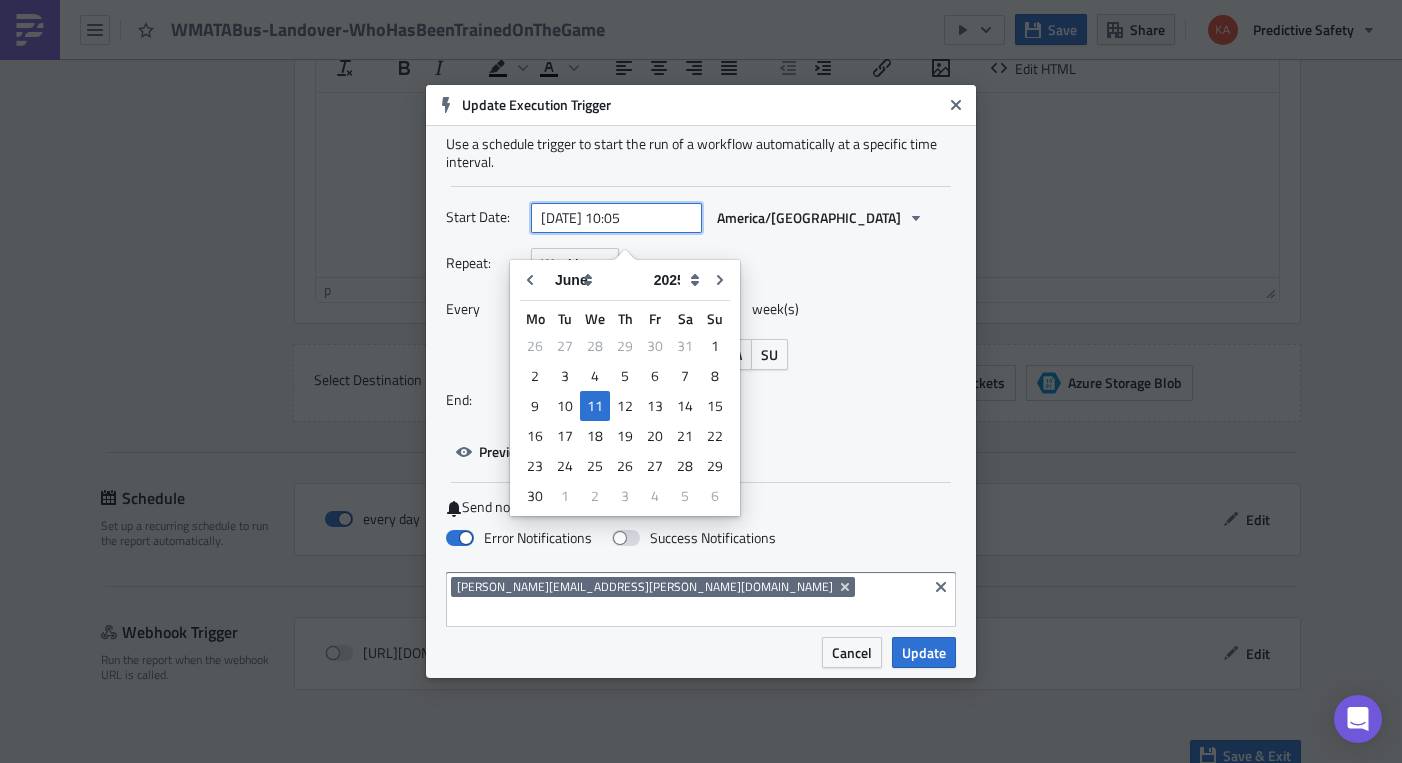 type on "2025-06-11 10:05" 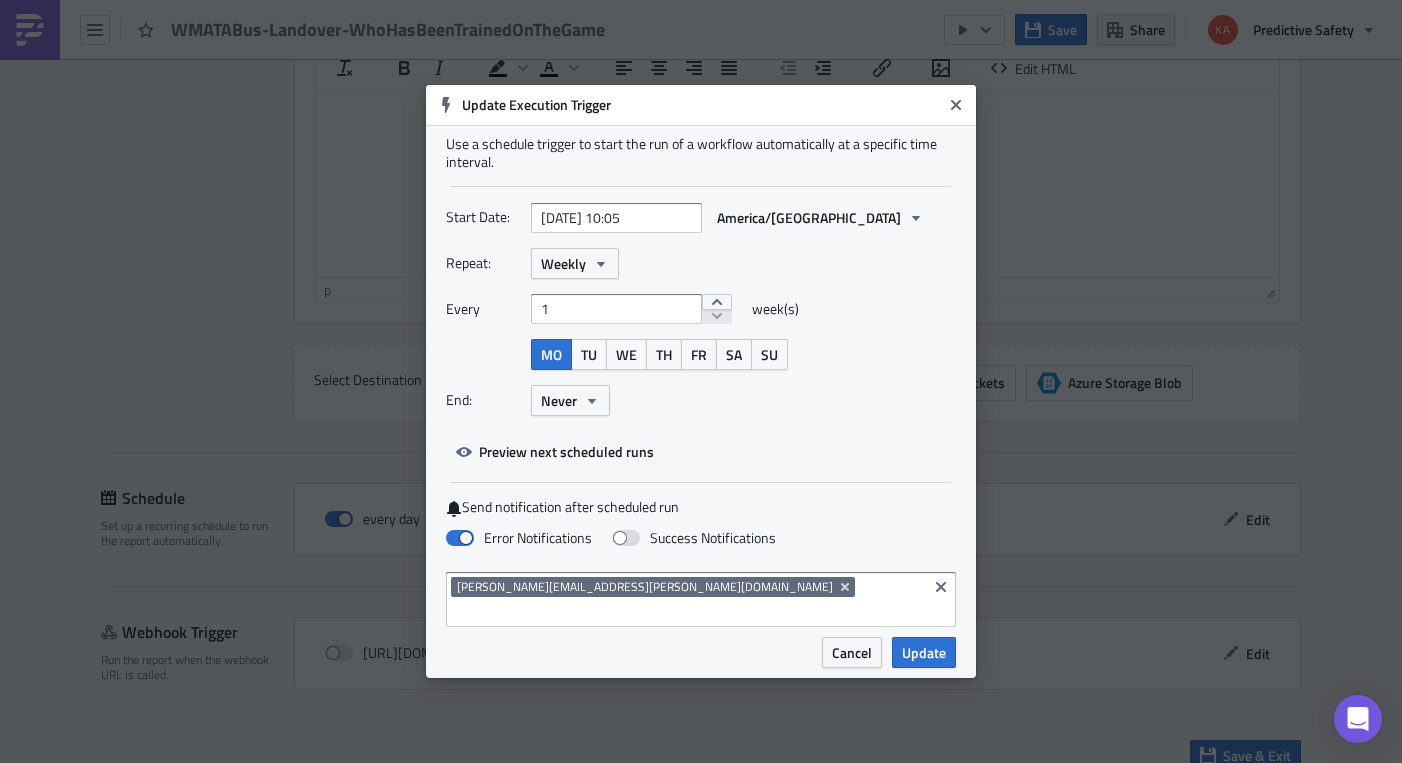 click on "Repeat:   Weekly Every   1  week(s) MO TU WE TH FR SA SU End:   Never" at bounding box center (701, 339) 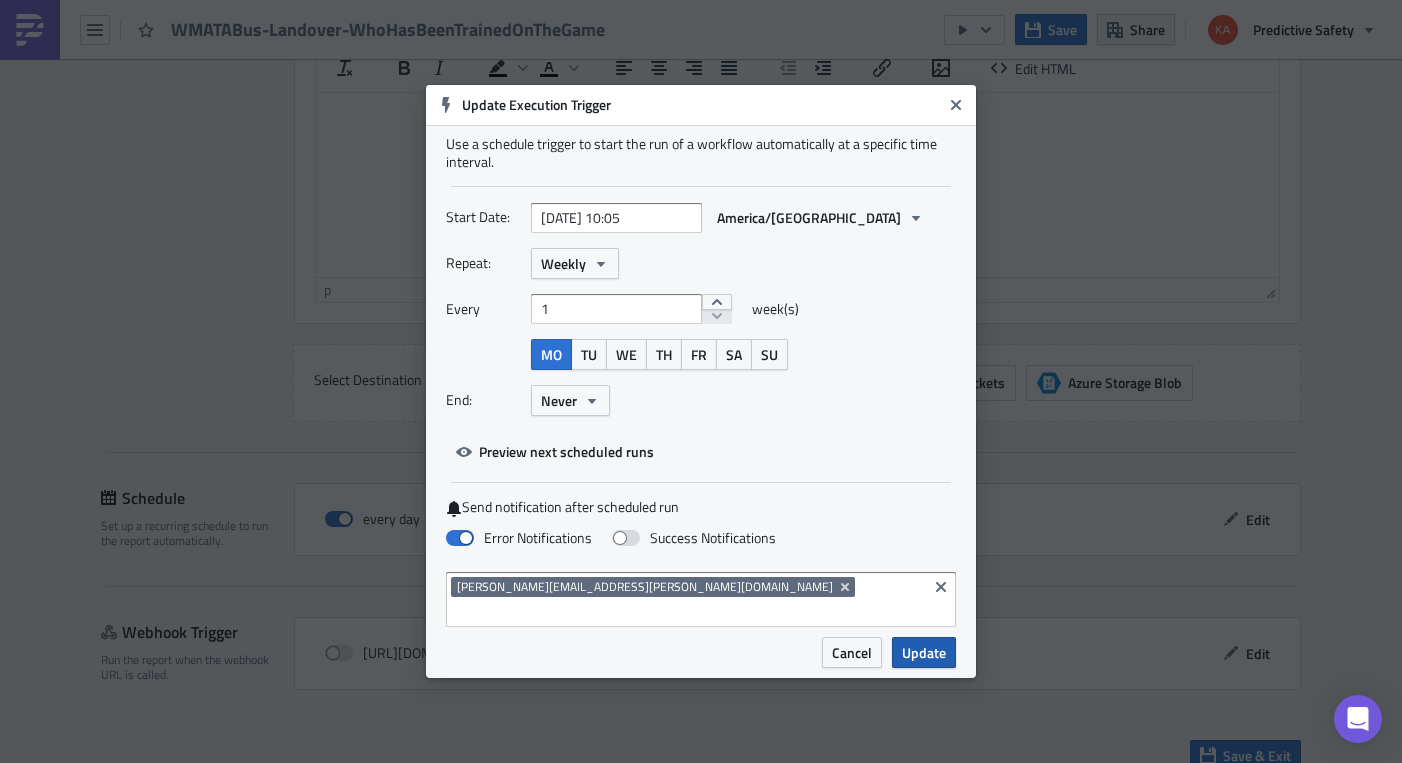 click on "Update" at bounding box center (924, 652) 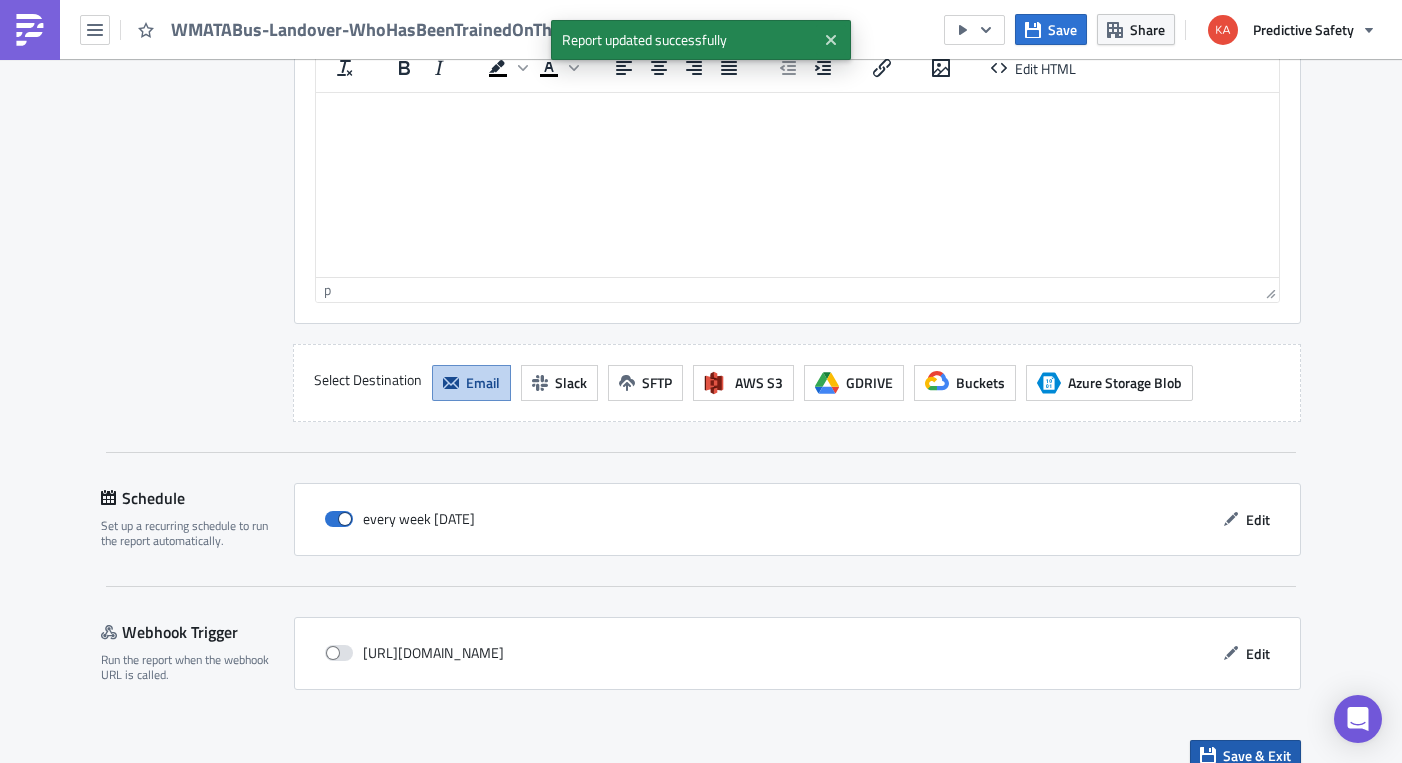 click on "Save & Exit" at bounding box center (1257, 755) 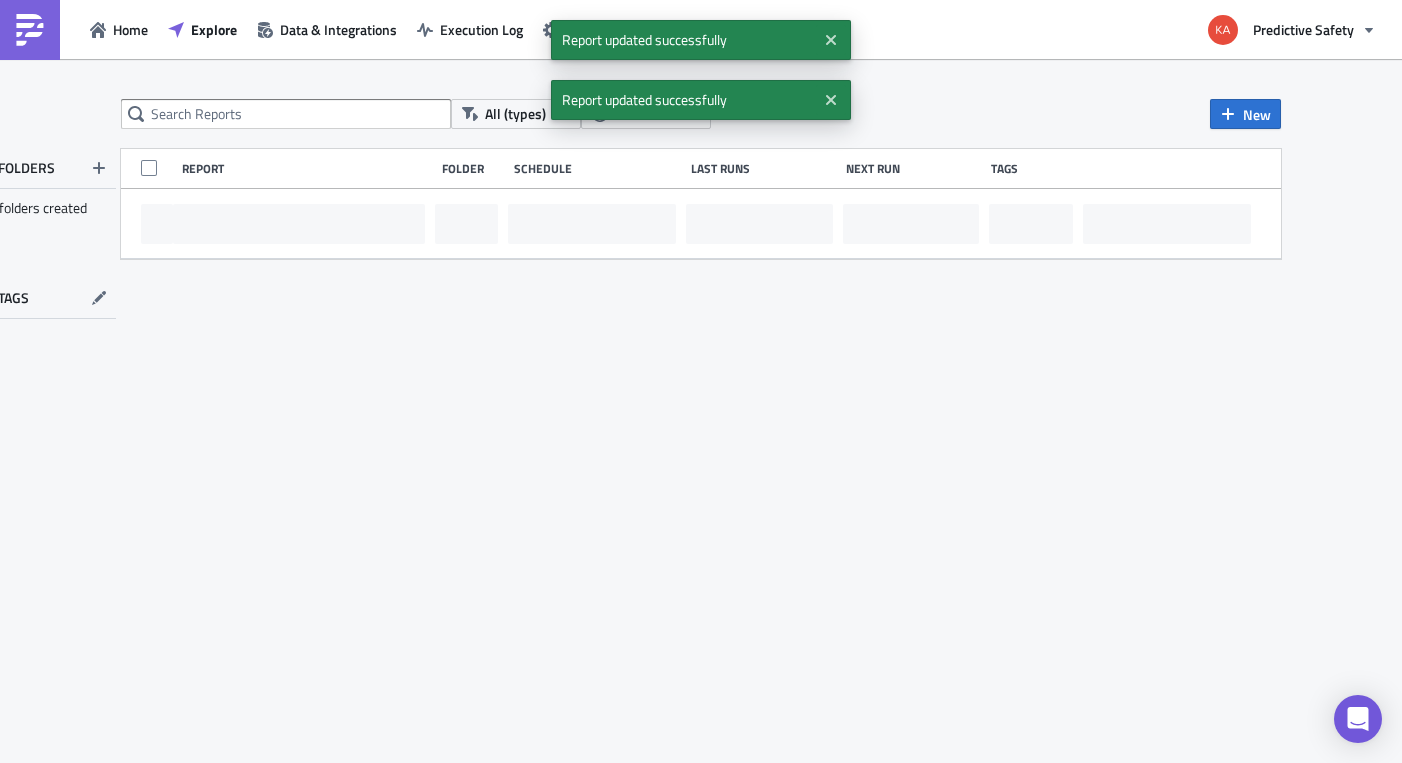 scroll, scrollTop: 0, scrollLeft: 0, axis: both 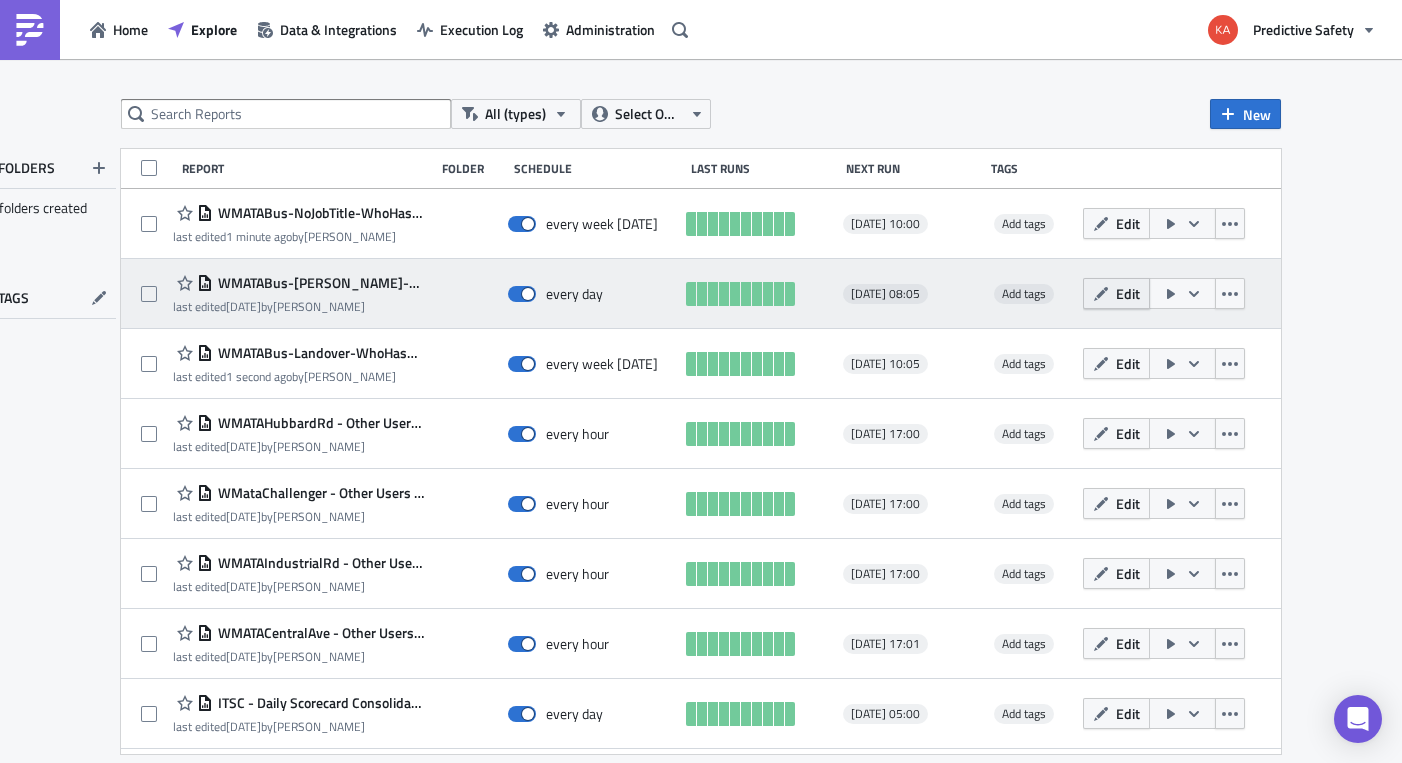 click on "Edit" at bounding box center [1128, 293] 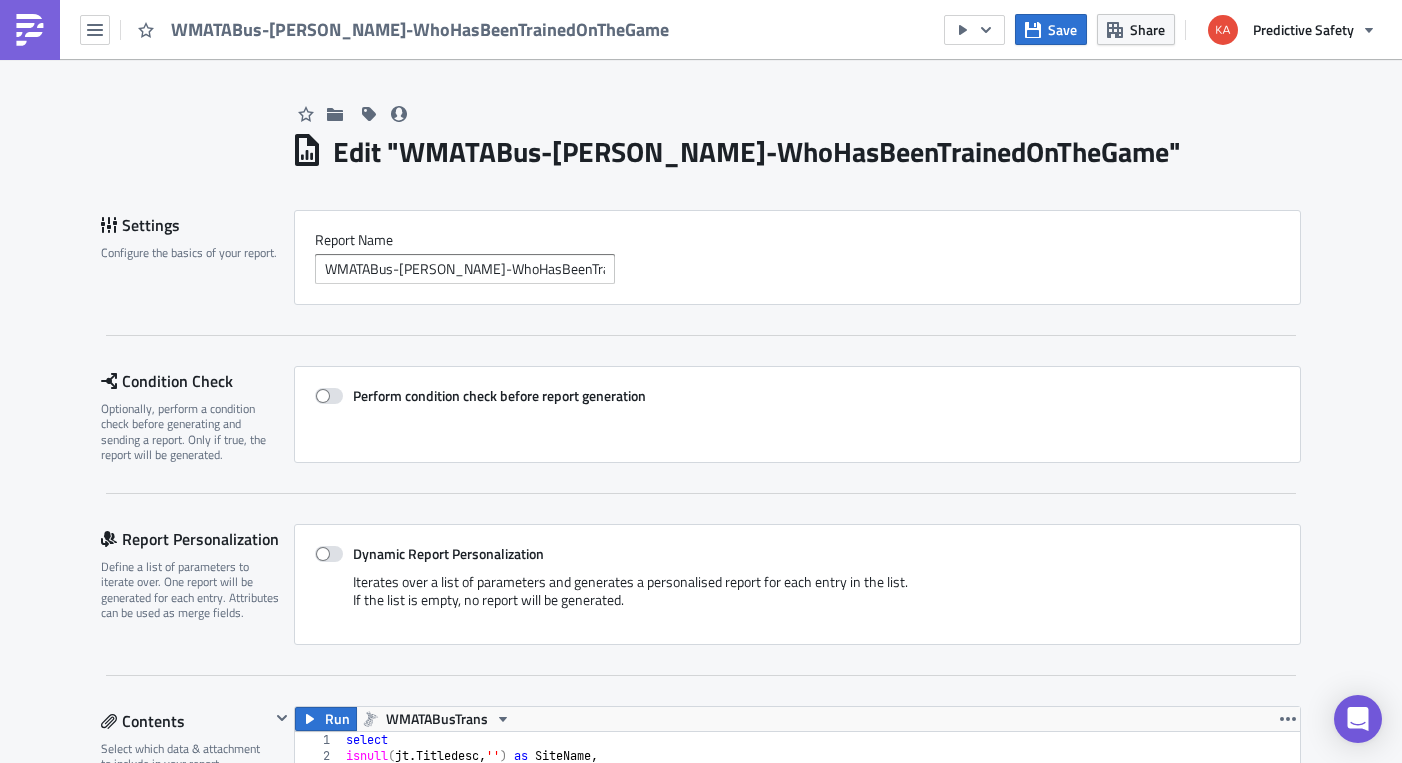 scroll, scrollTop: 99770, scrollLeft: 98995, axis: both 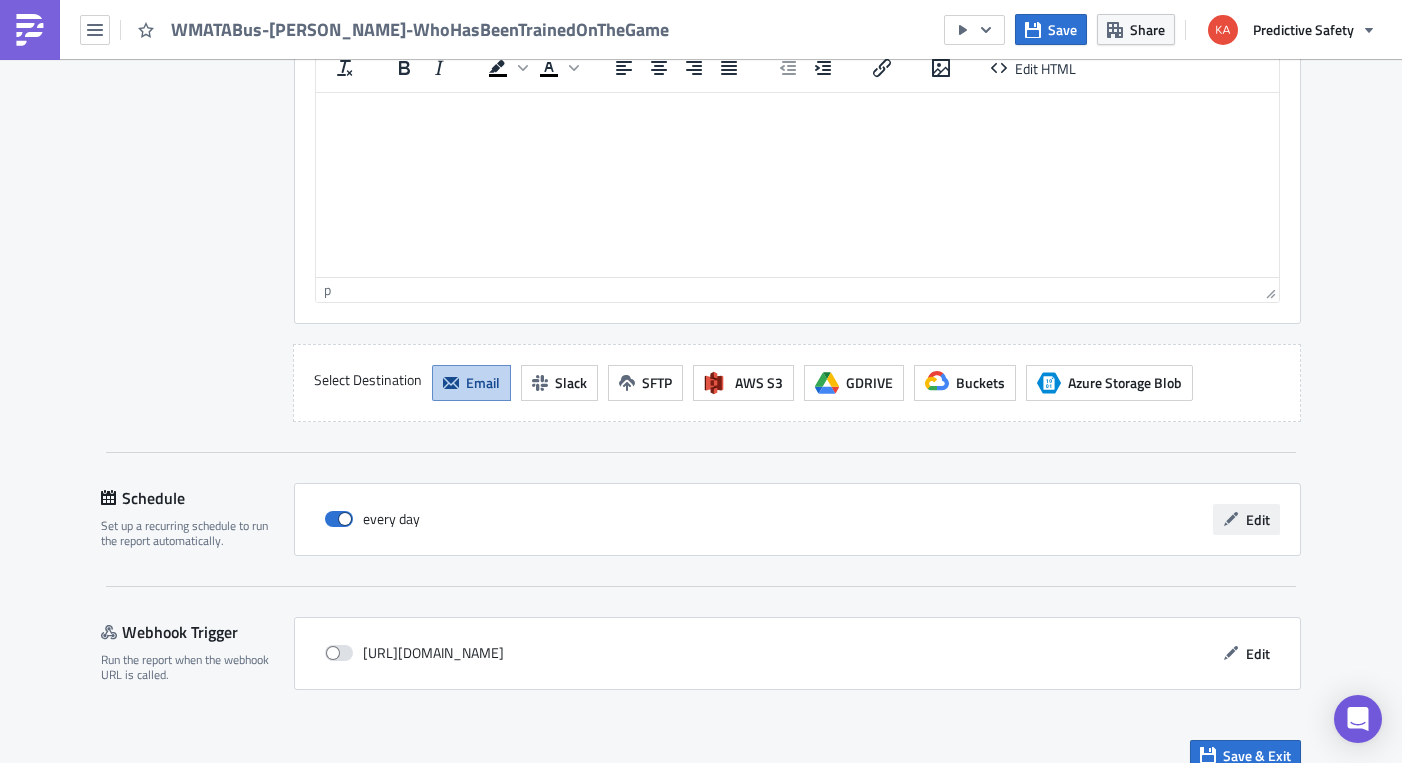click on "Edit" at bounding box center [1258, 519] 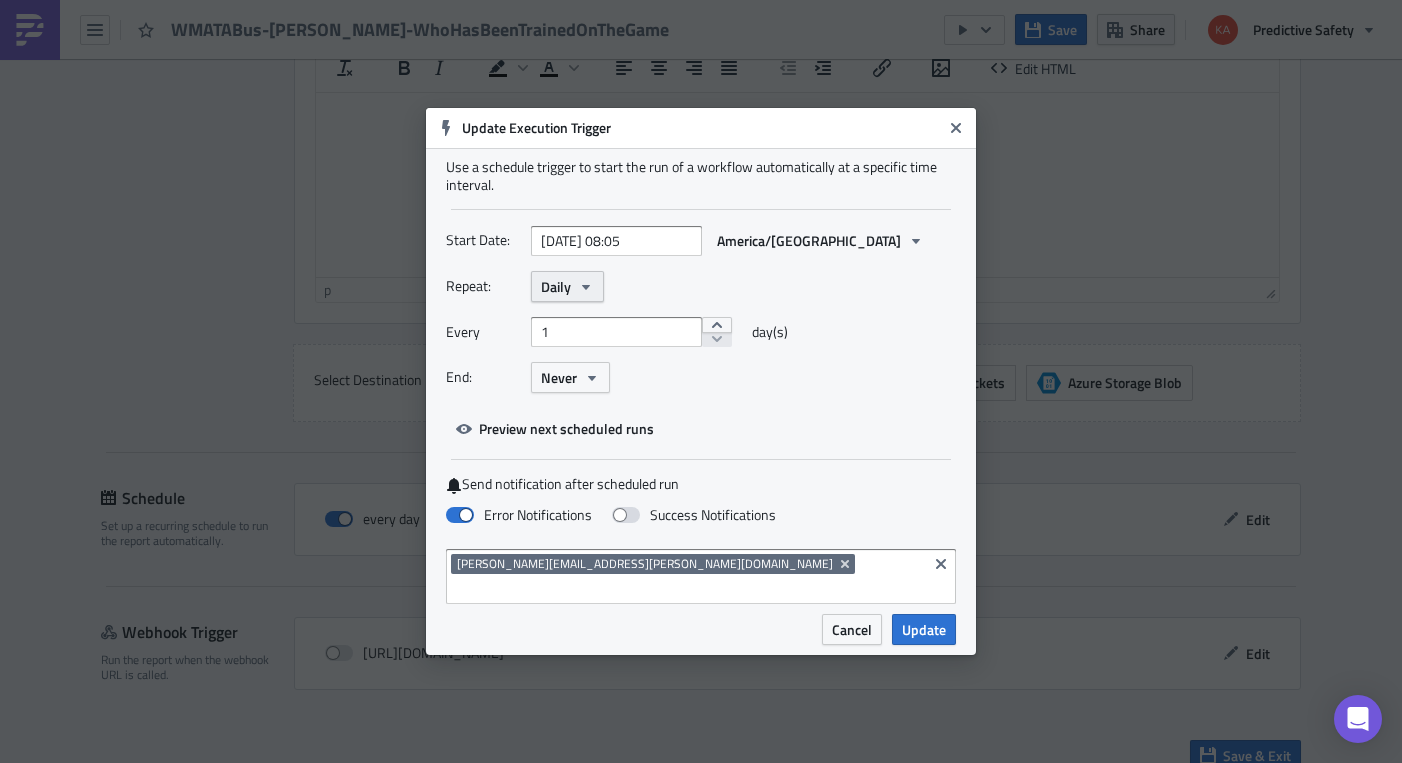 click 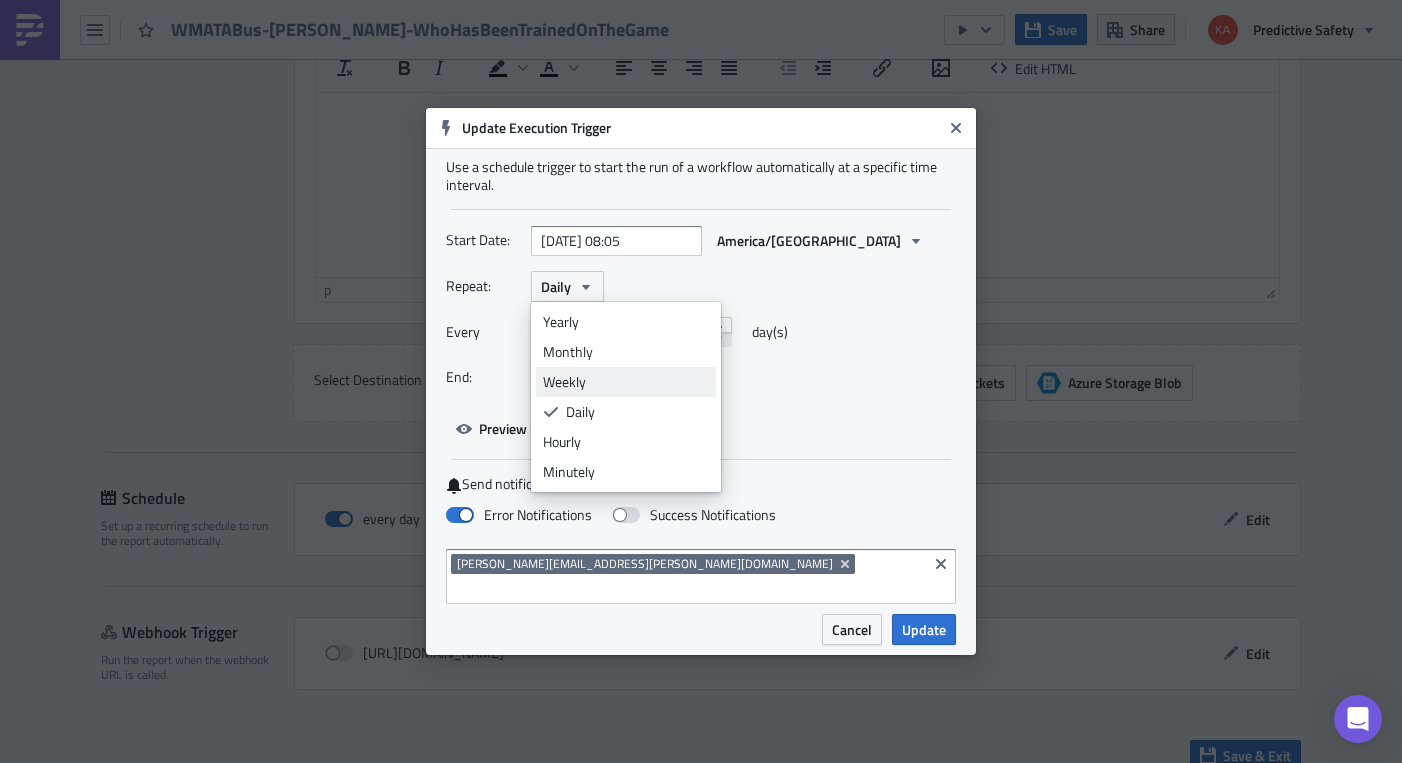 click on "Weekly" at bounding box center (626, 382) 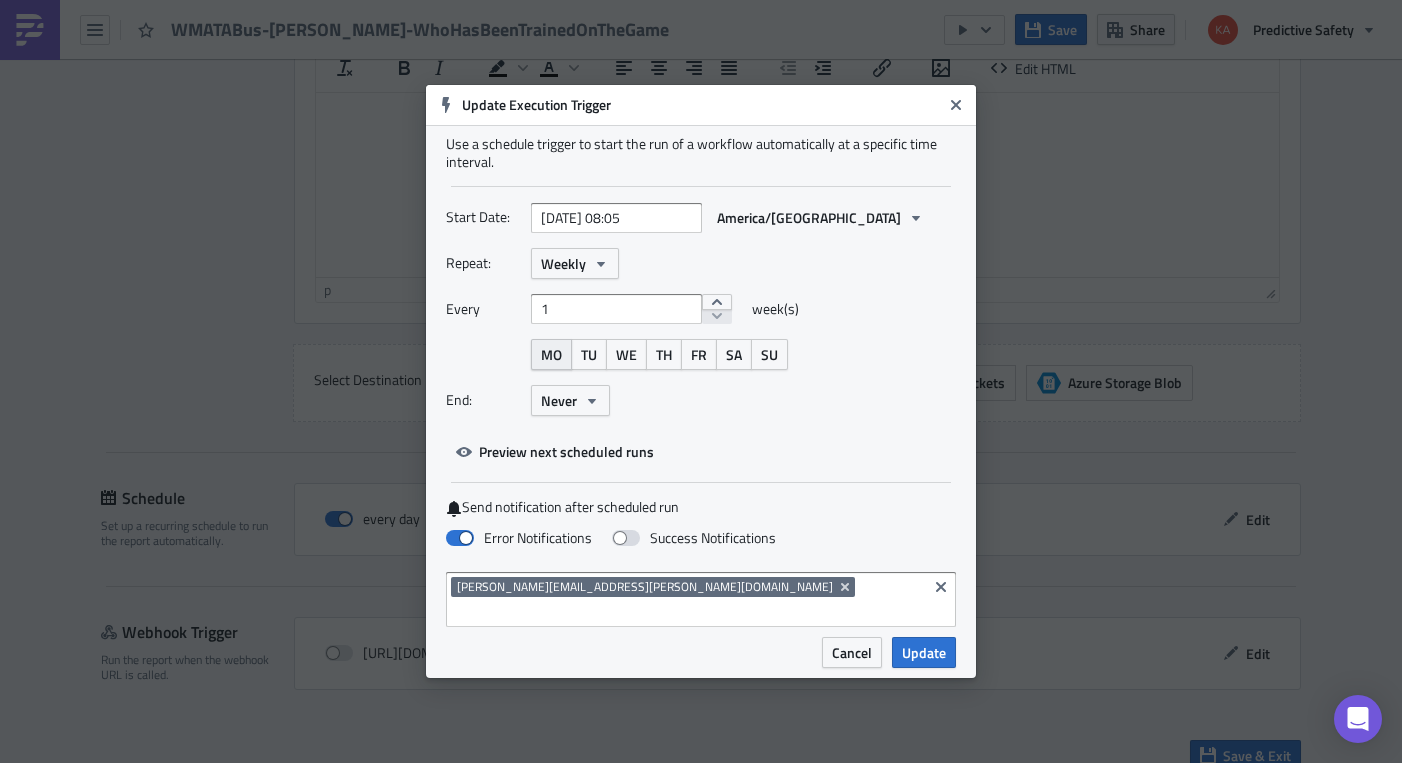 click on "MO" at bounding box center [551, 354] 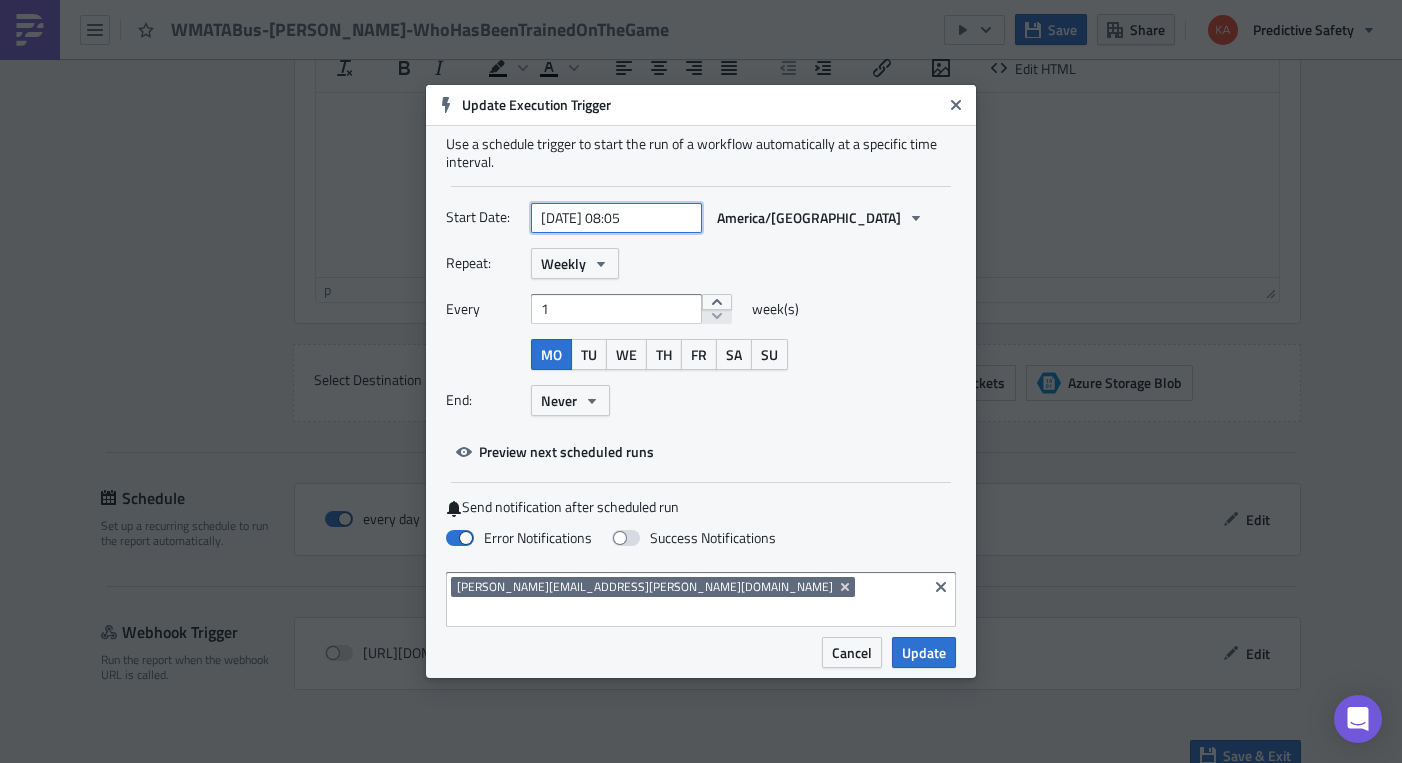click on "2025-06-19 08:05" at bounding box center [616, 218] 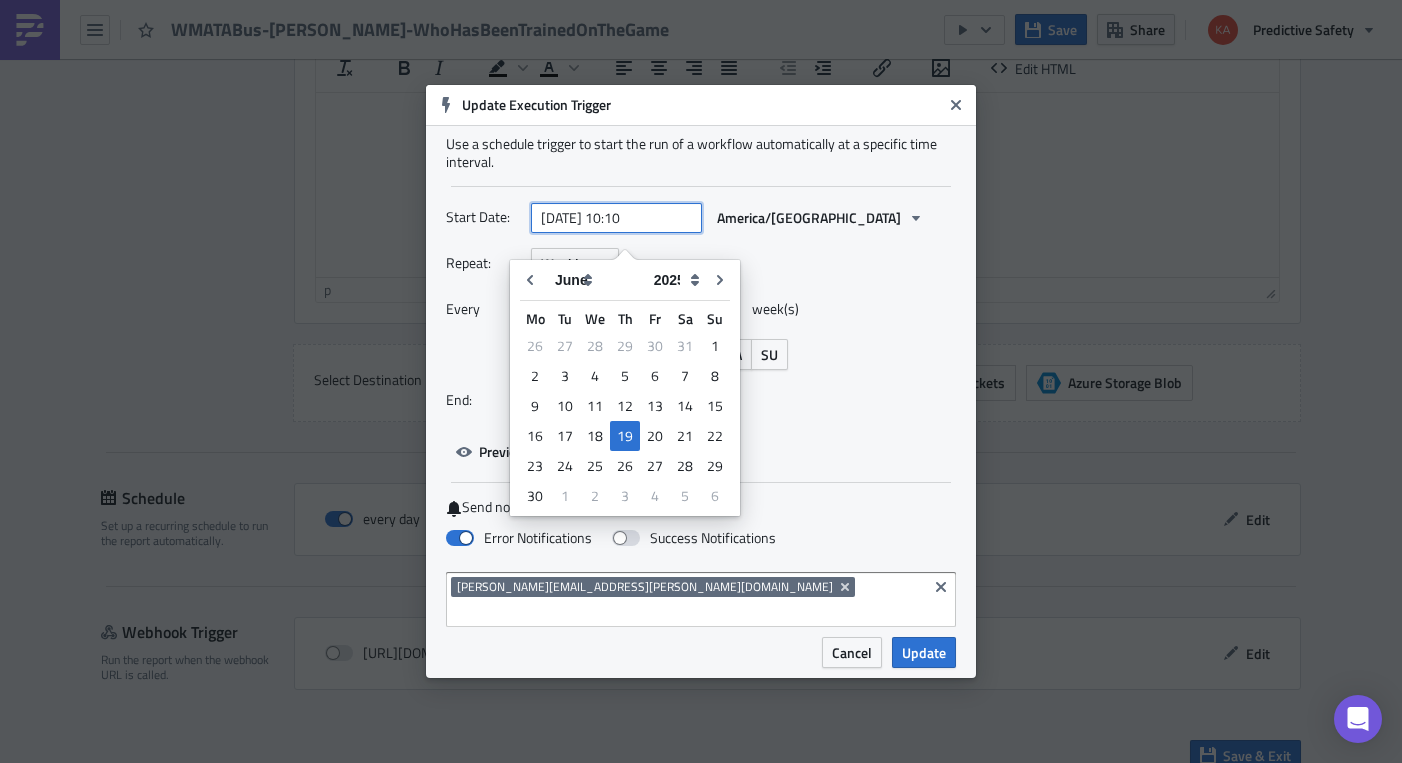 type on "2025-06-19 10:10" 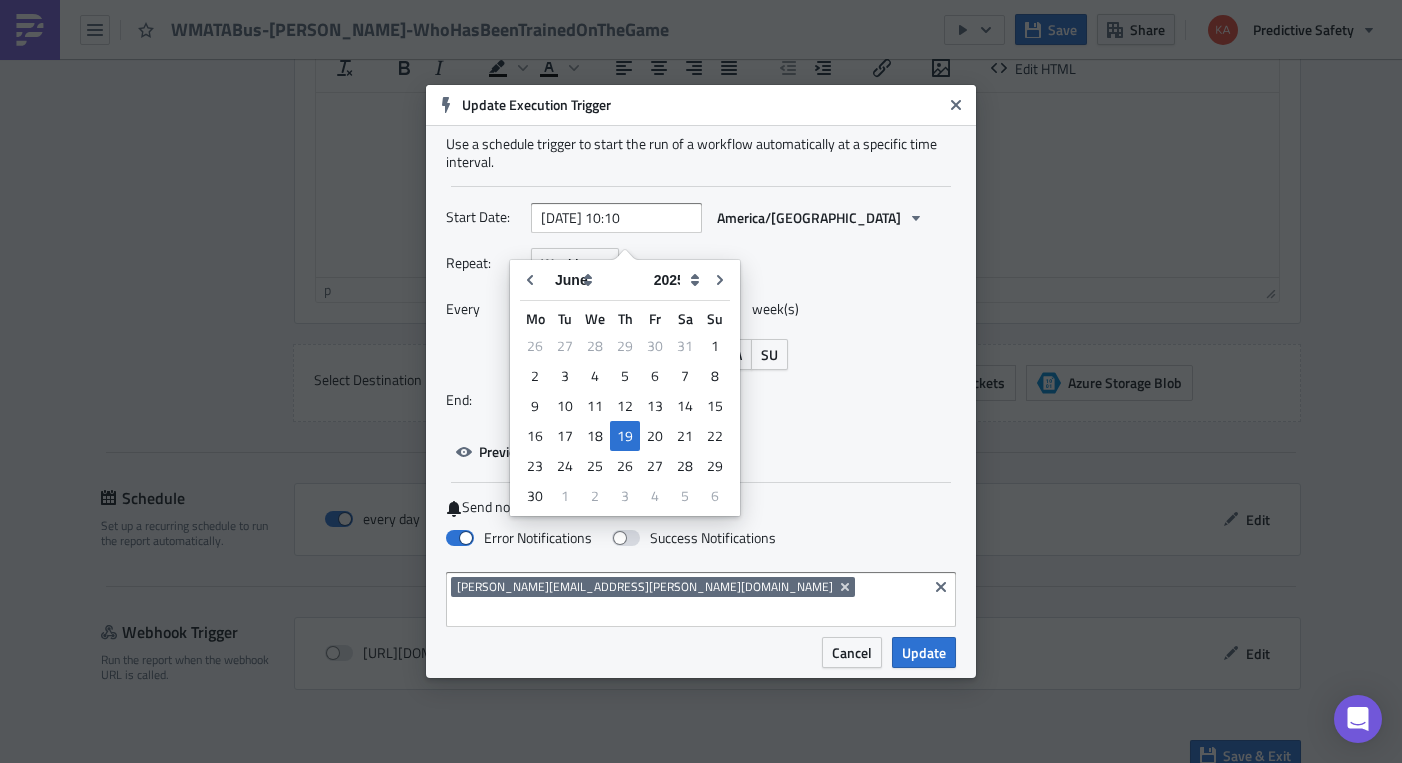 click on "Start Date:   2025-06-19 10:10 America/Chicago Repeat:   Weekly Every   1  week(s) MO TU WE TH FR SA SU End:   Never Preview next scheduled runs" at bounding box center [701, 334] 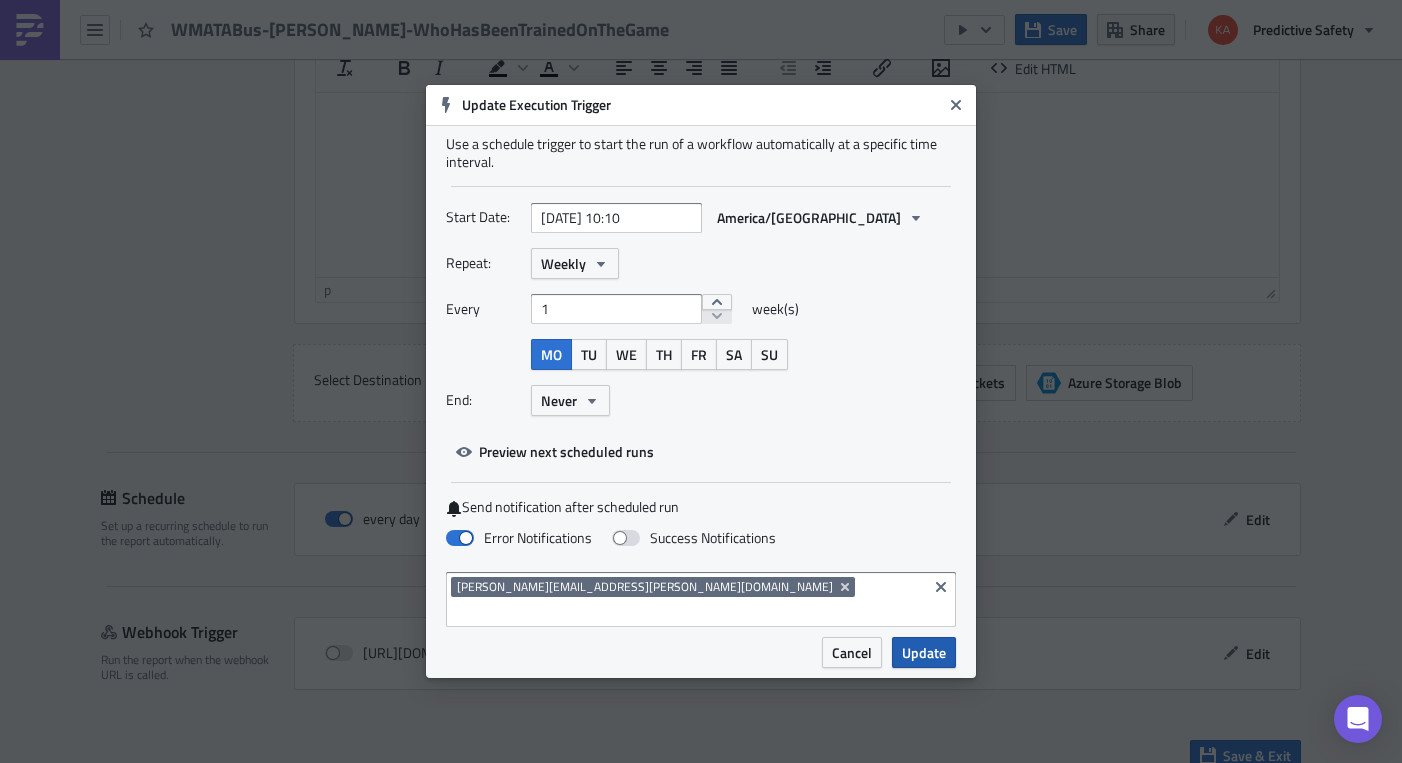 click on "Update" at bounding box center [924, 652] 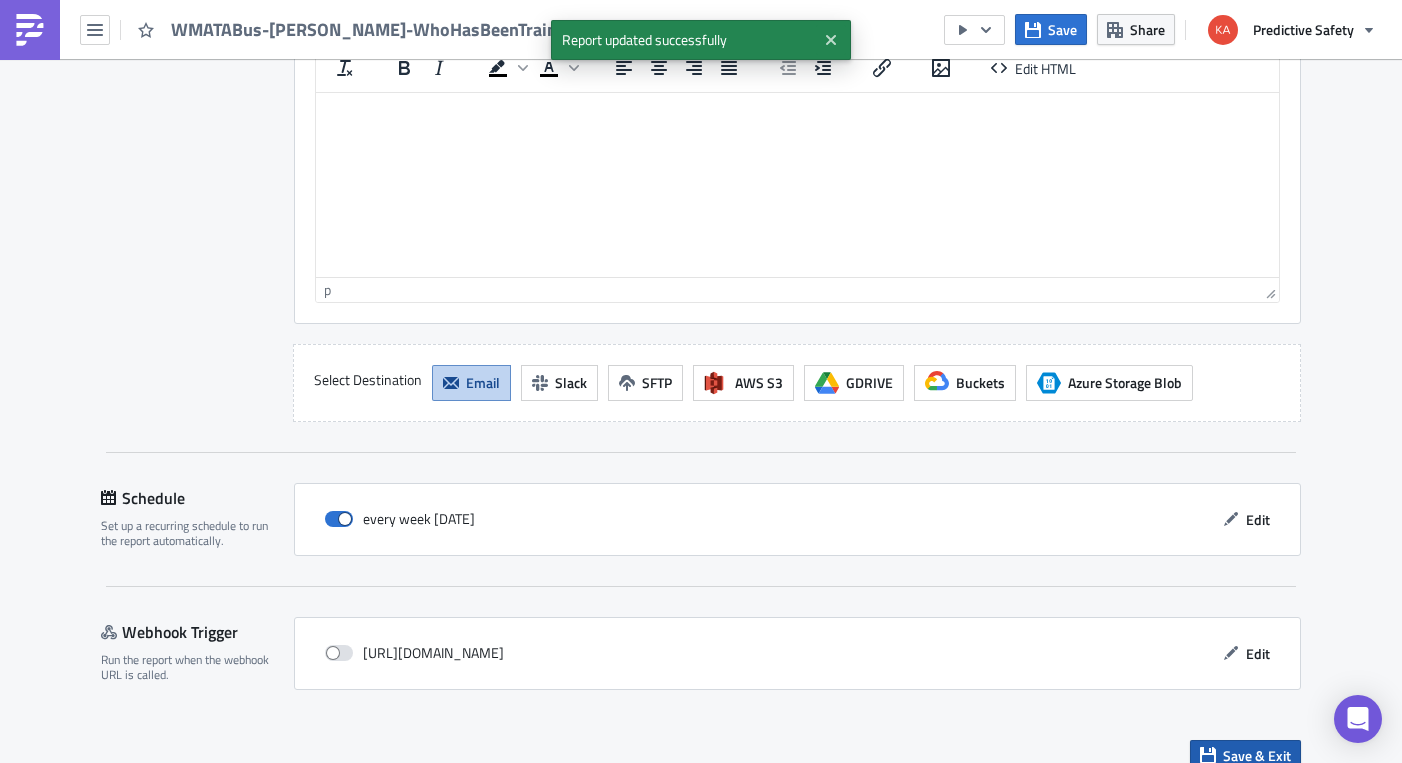 click on "Save & Exit" at bounding box center [1257, 755] 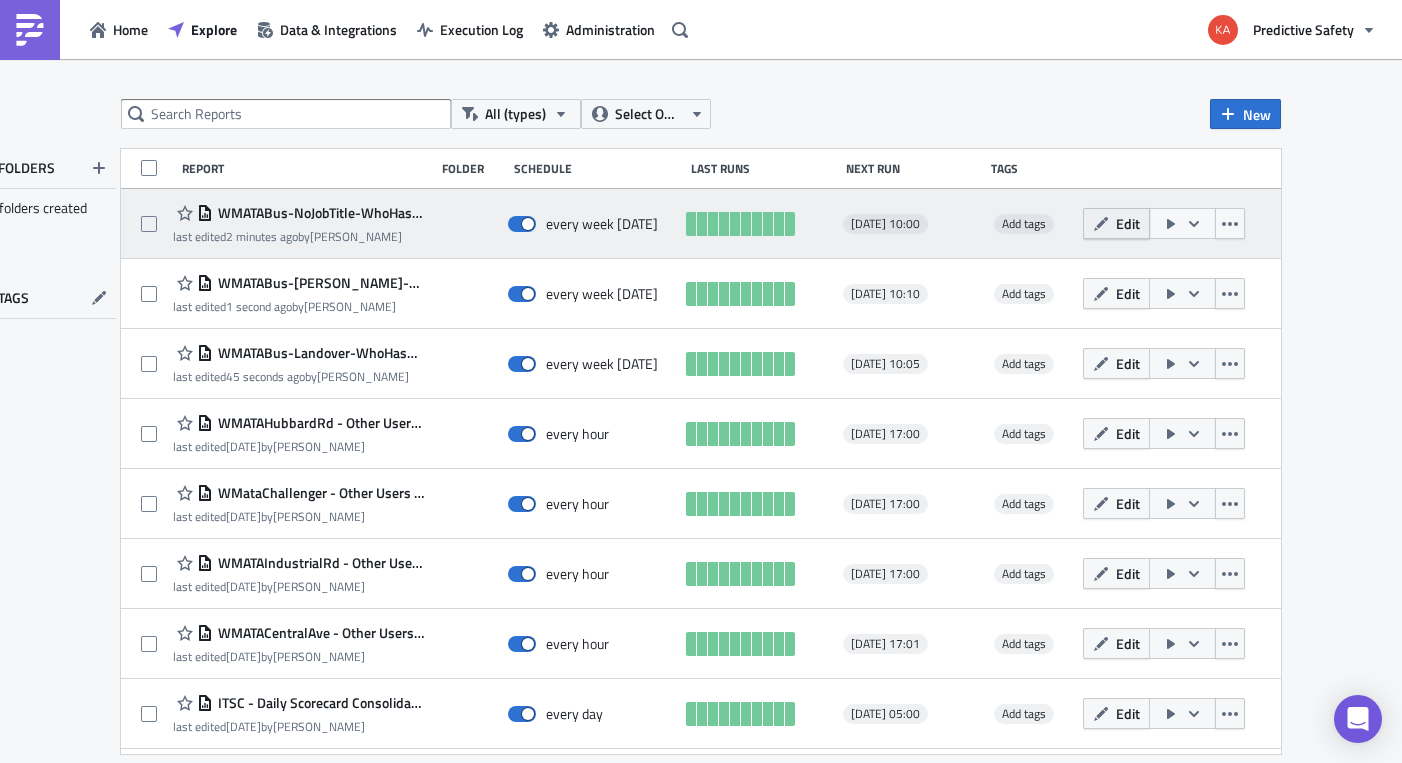 click on "Edit" at bounding box center [1128, 223] 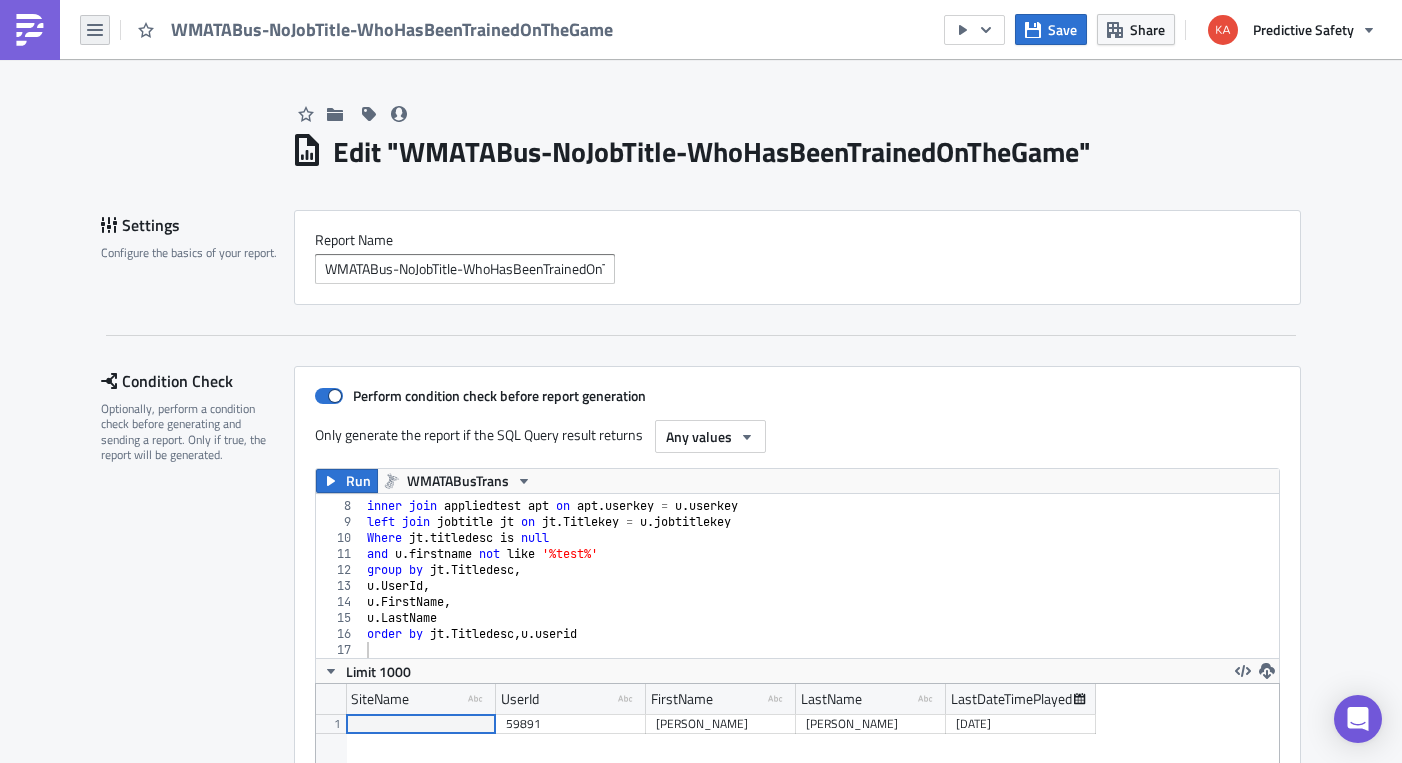 click at bounding box center (95, 30) 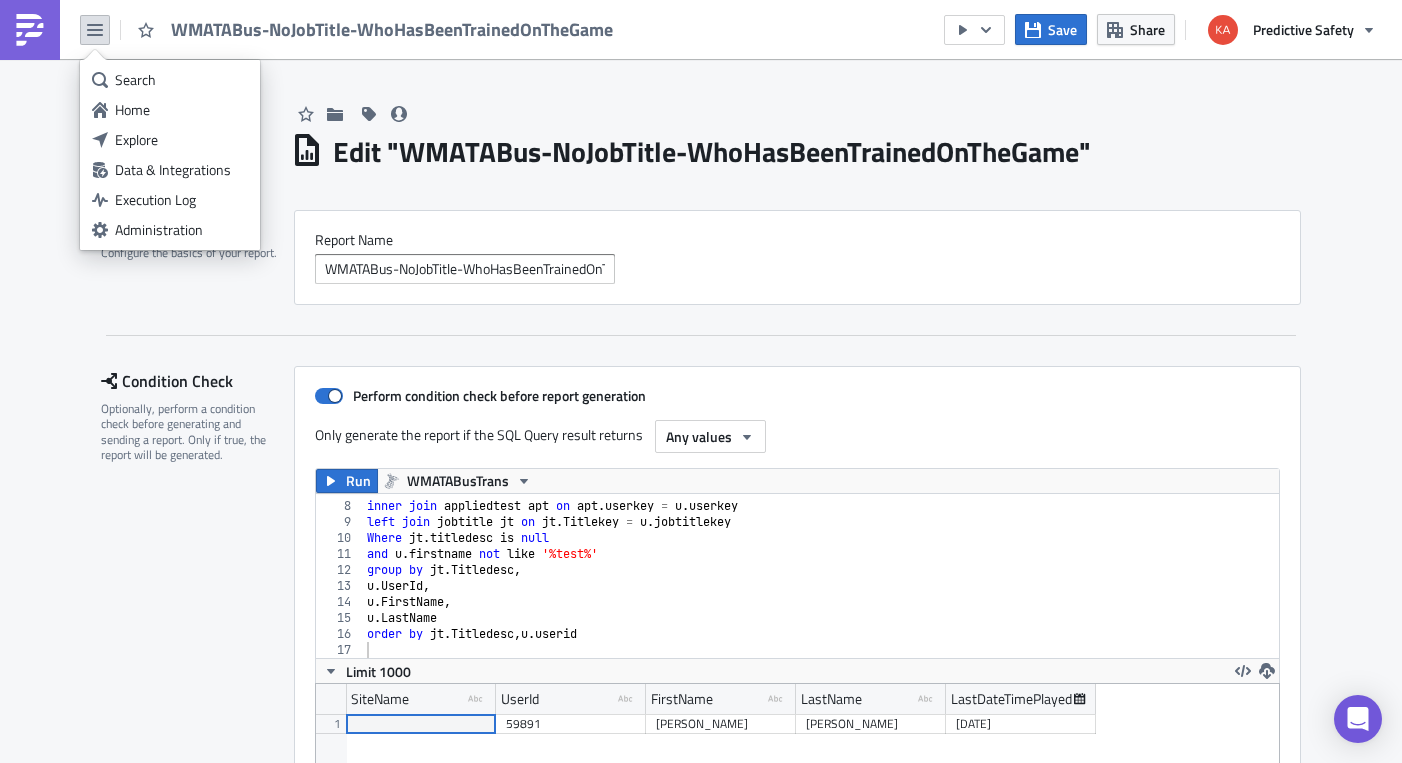 click on "Explore" at bounding box center (181, 140) 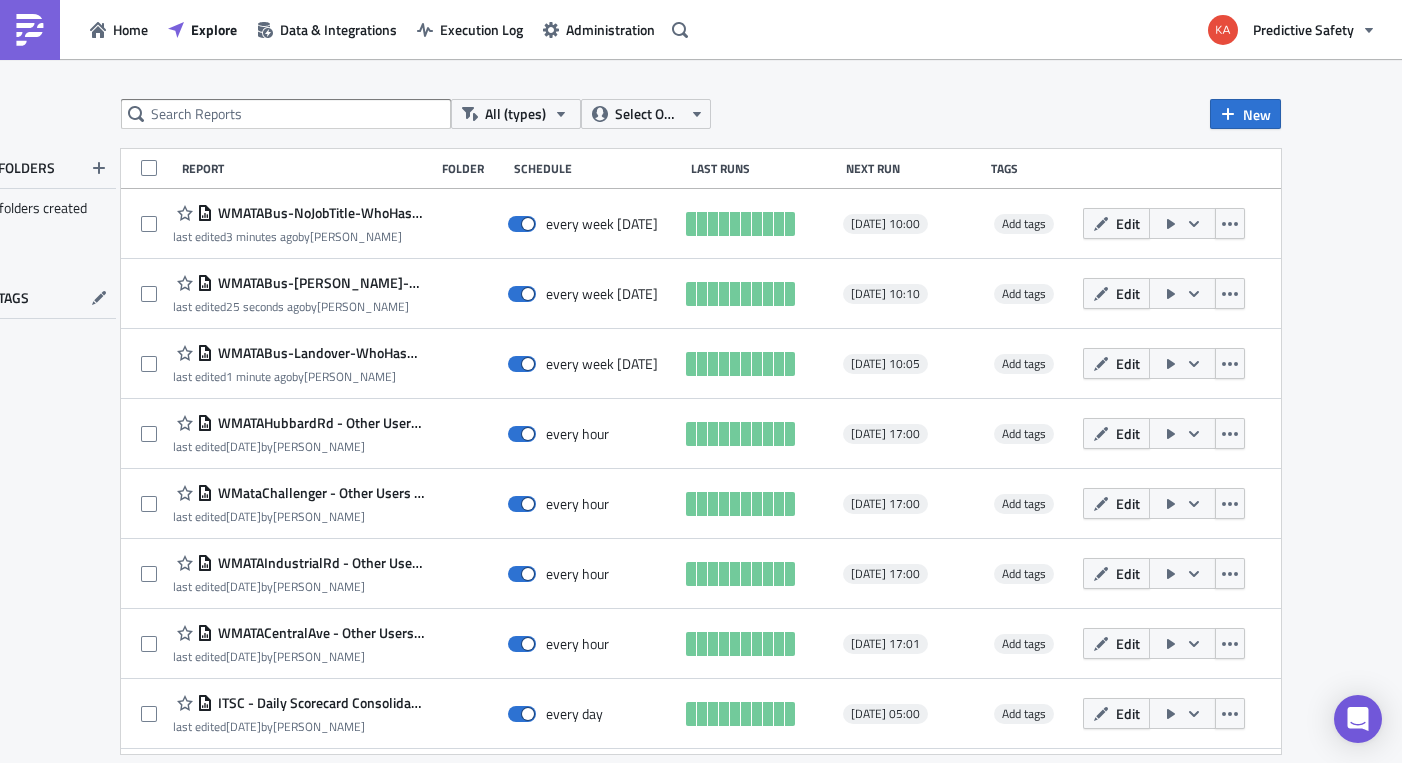 scroll, scrollTop: 0, scrollLeft: 0, axis: both 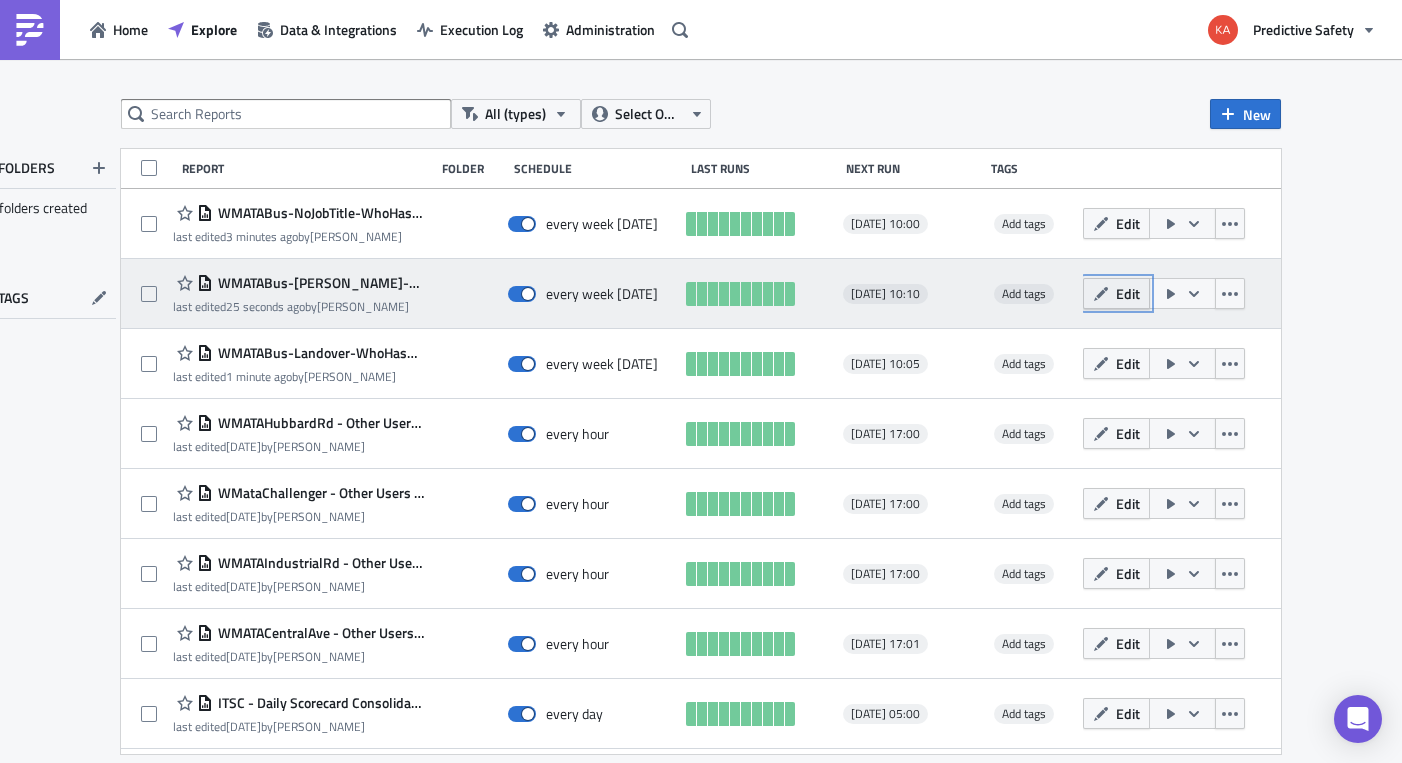 click on "Edit" at bounding box center [1128, 293] 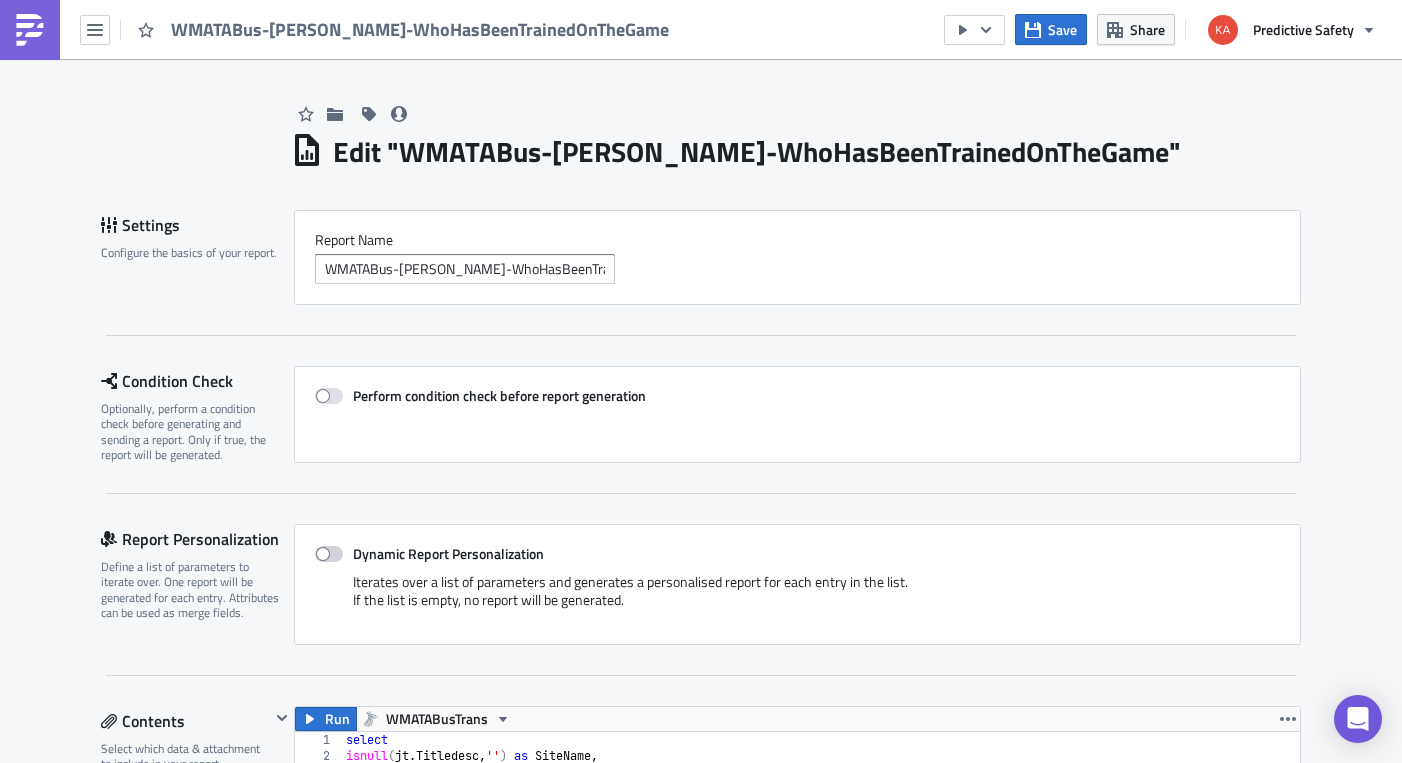 scroll, scrollTop: 706, scrollLeft: 0, axis: vertical 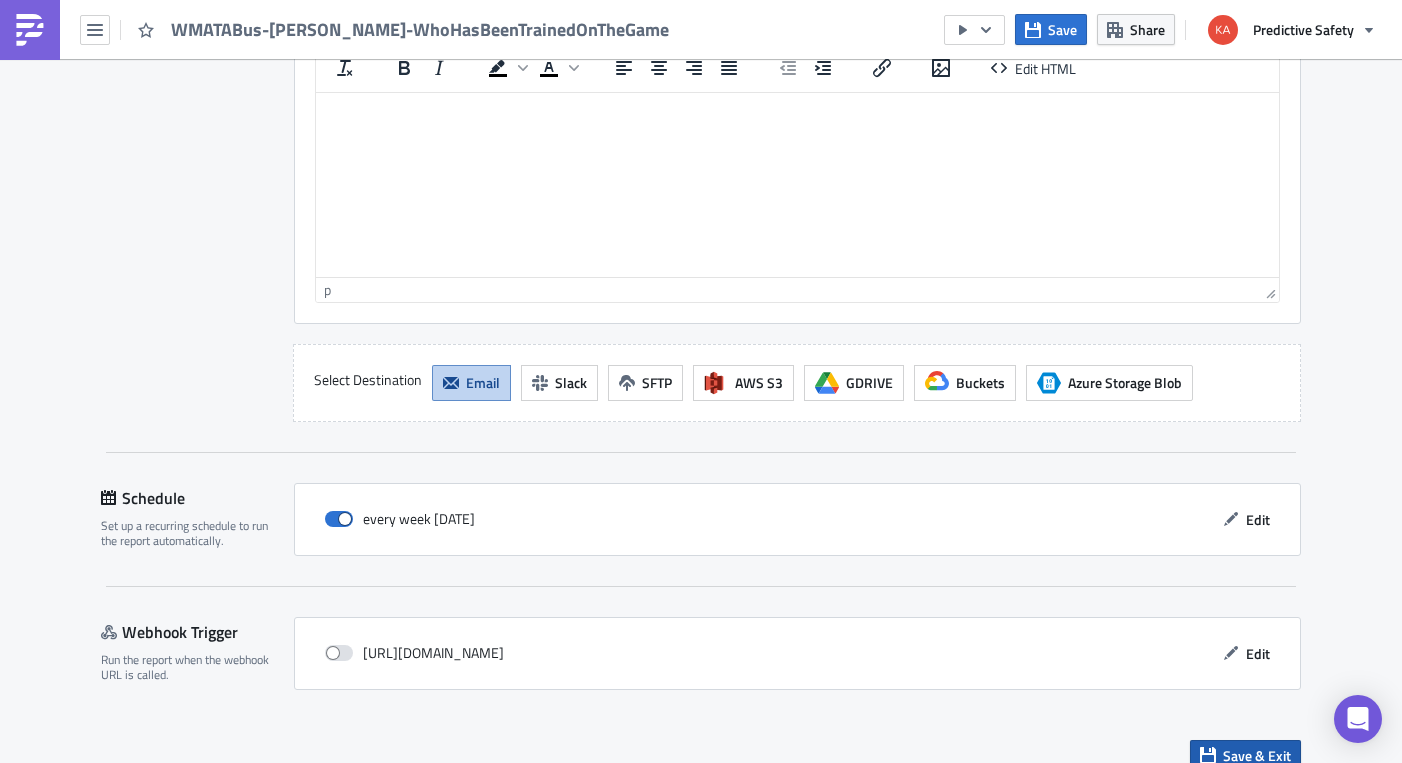 click on "Save & Exit" at bounding box center (1257, 755) 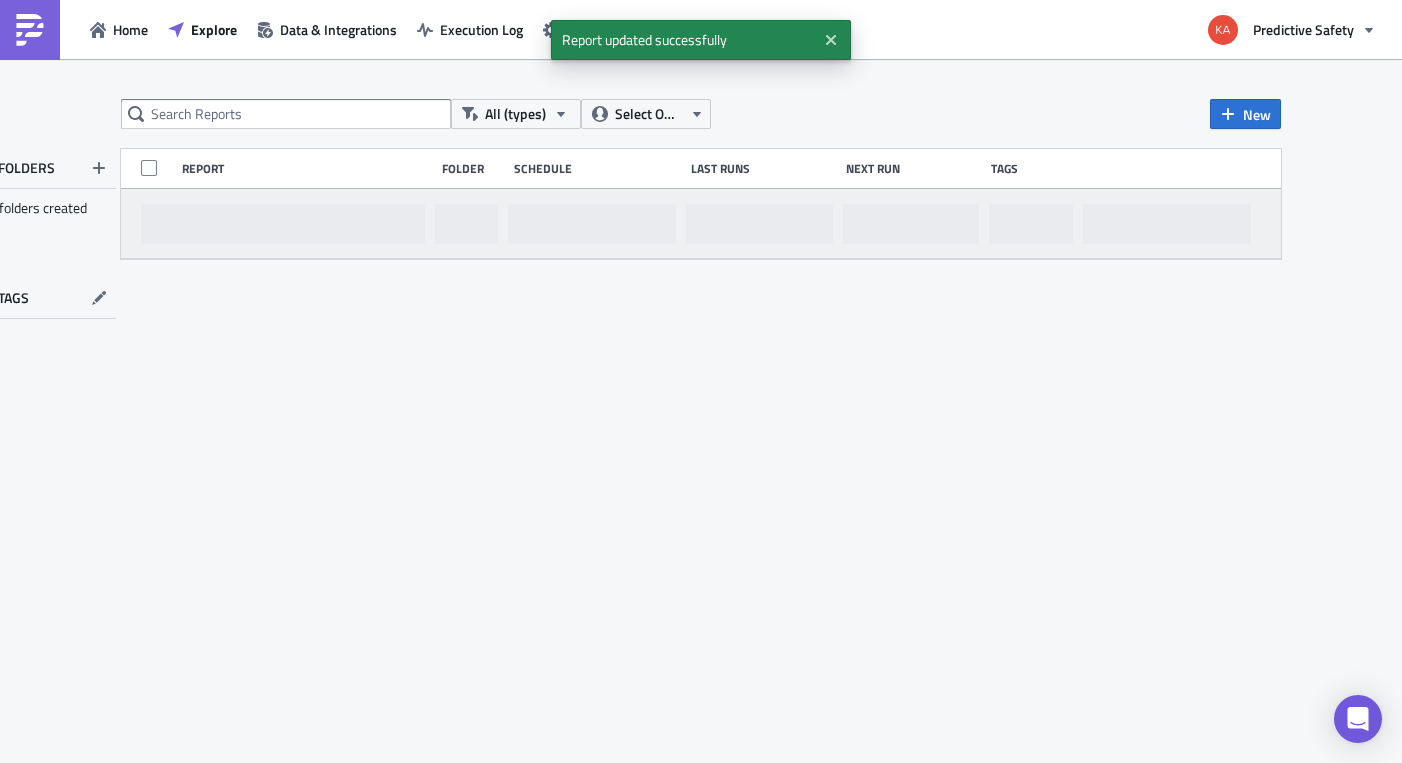scroll, scrollTop: 0, scrollLeft: 0, axis: both 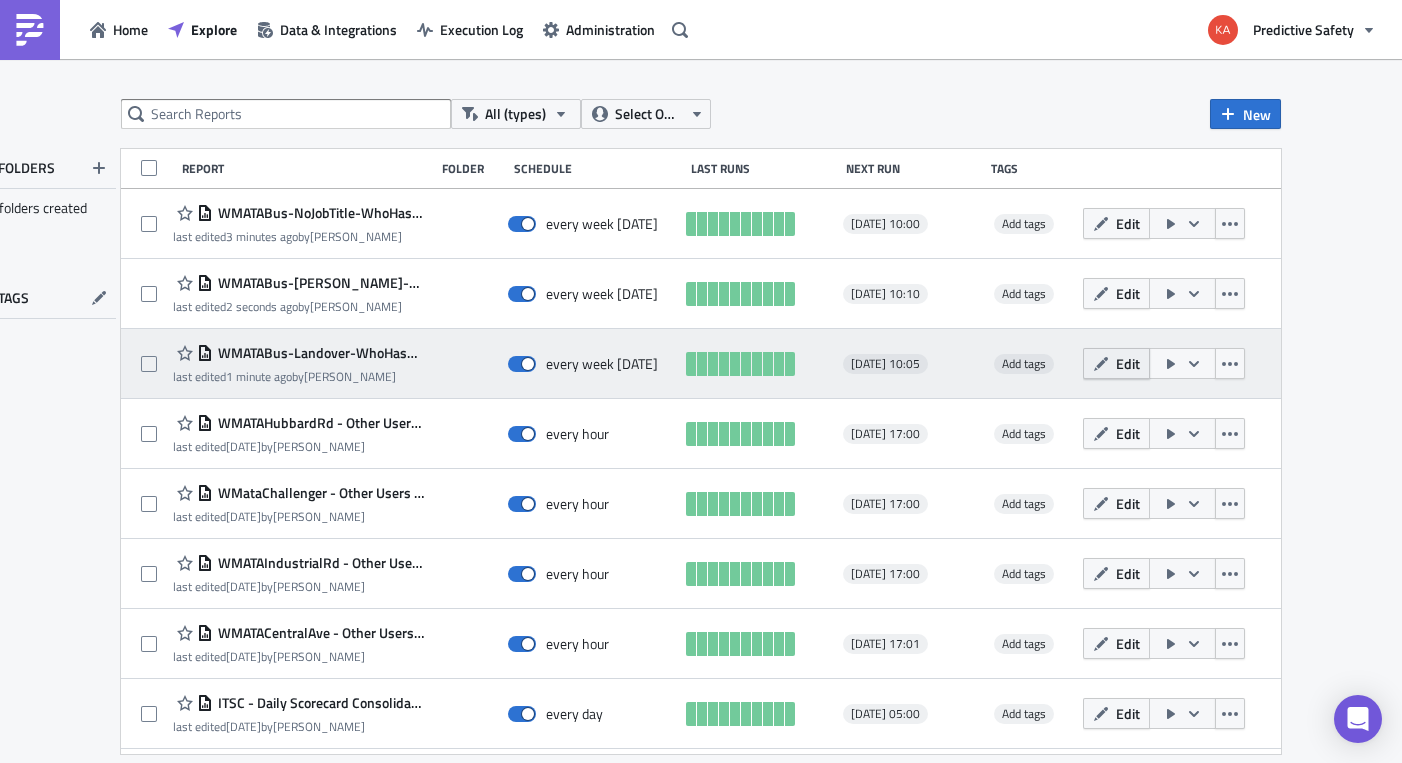 click on "Edit" at bounding box center [1116, 363] 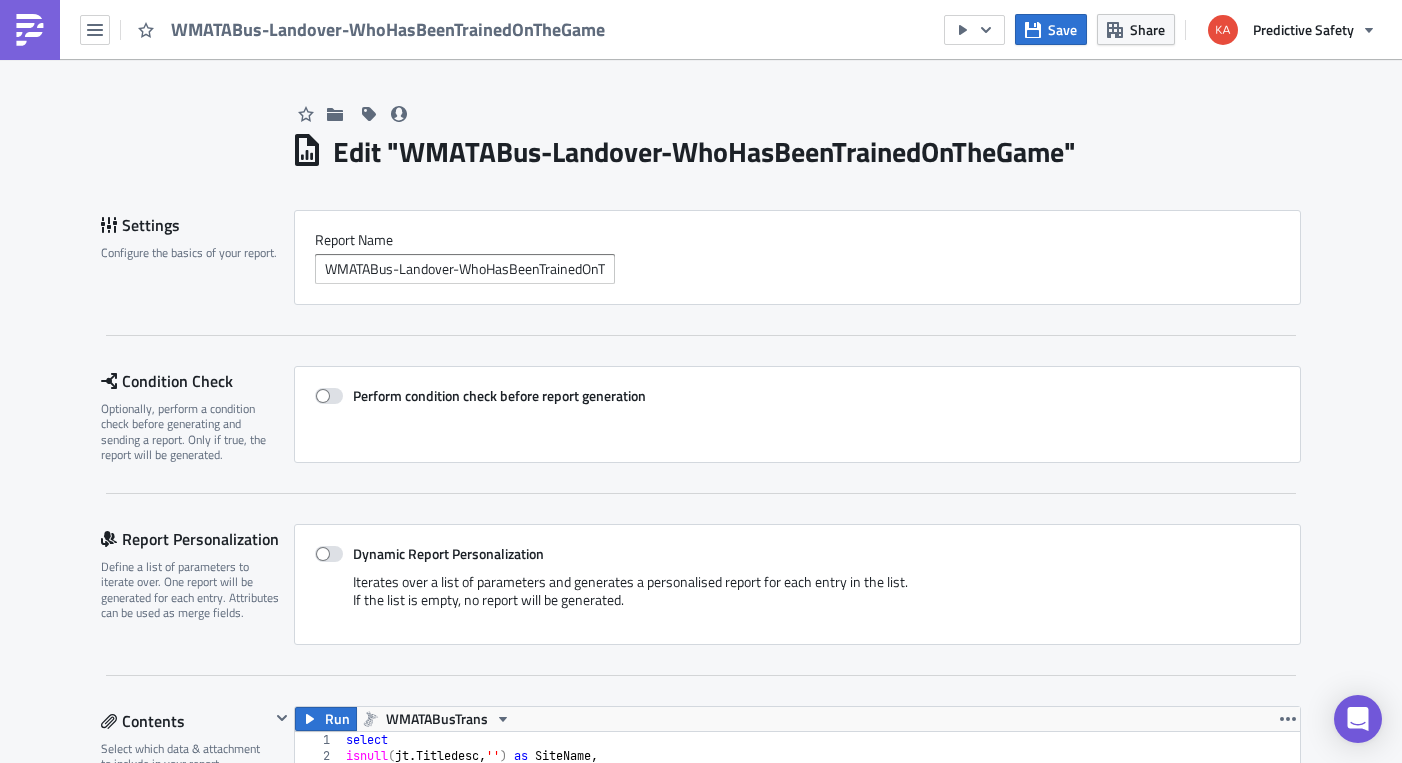 scroll, scrollTop: 630, scrollLeft: 0, axis: vertical 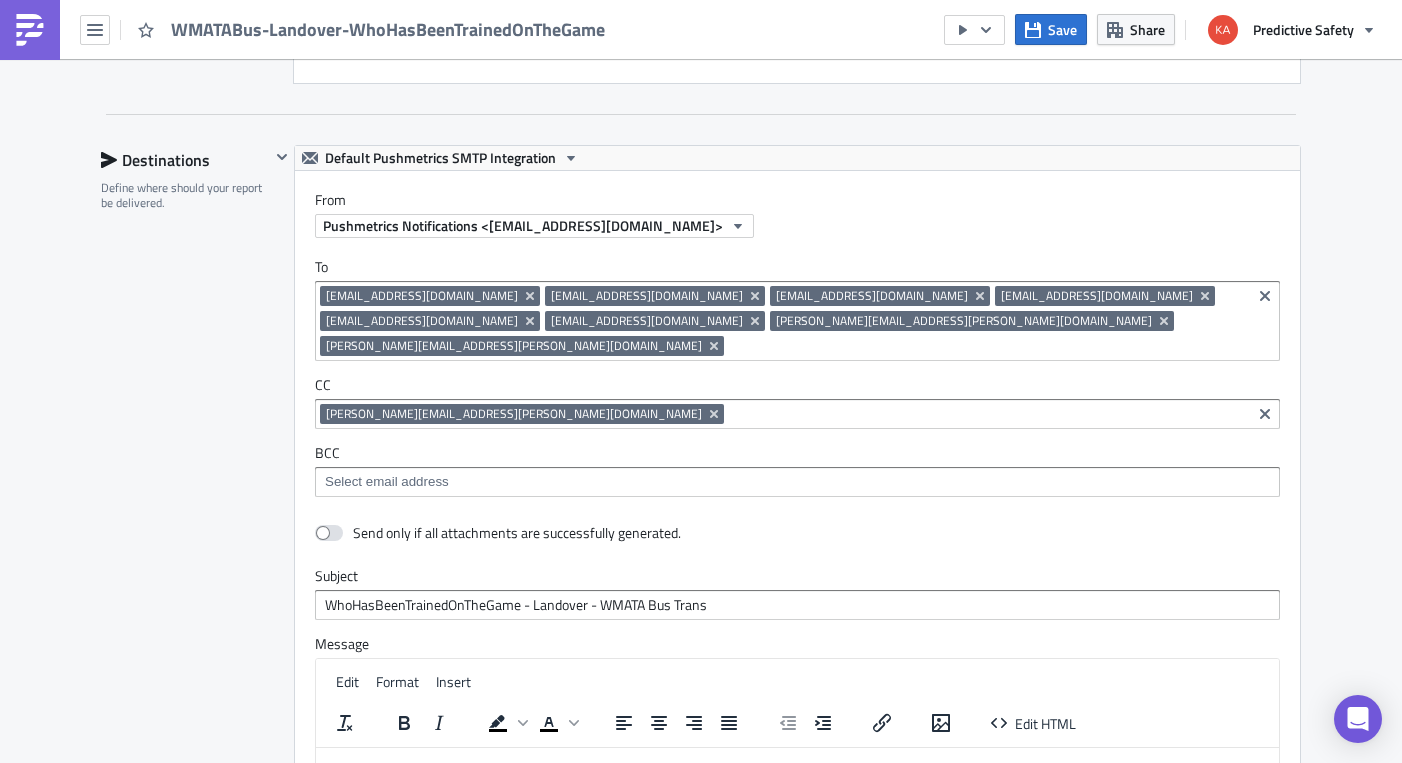 click on "Destinations Define where should your report be delivered." at bounding box center [185, 611] 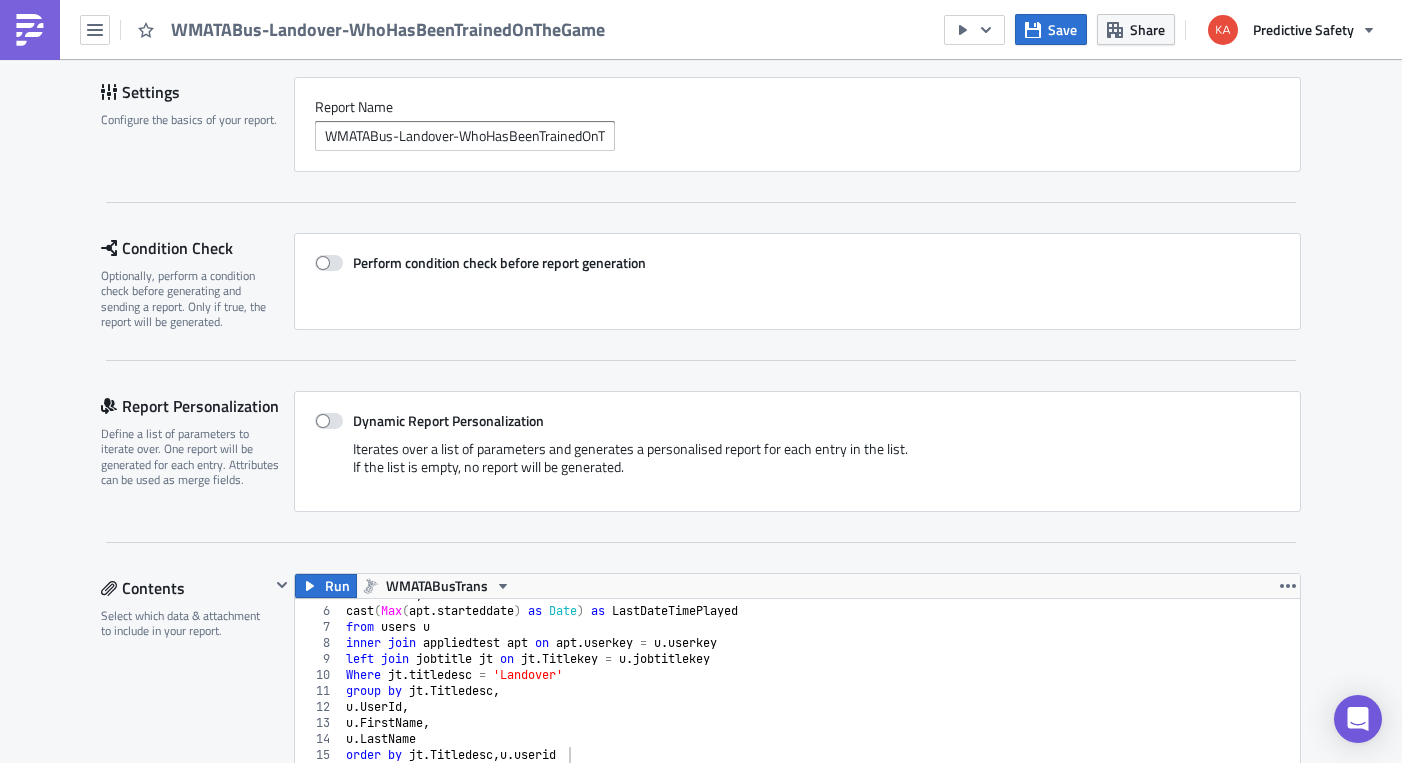 scroll 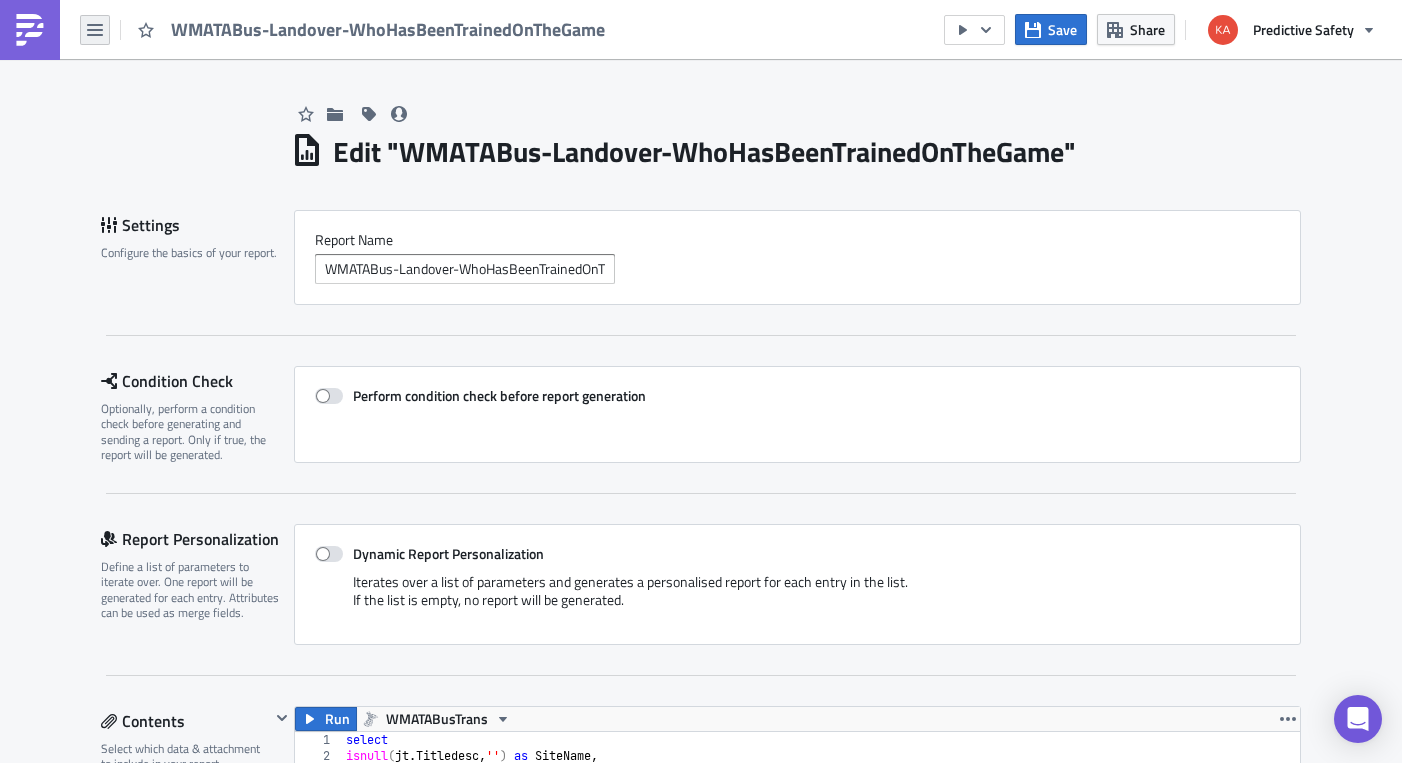 click 